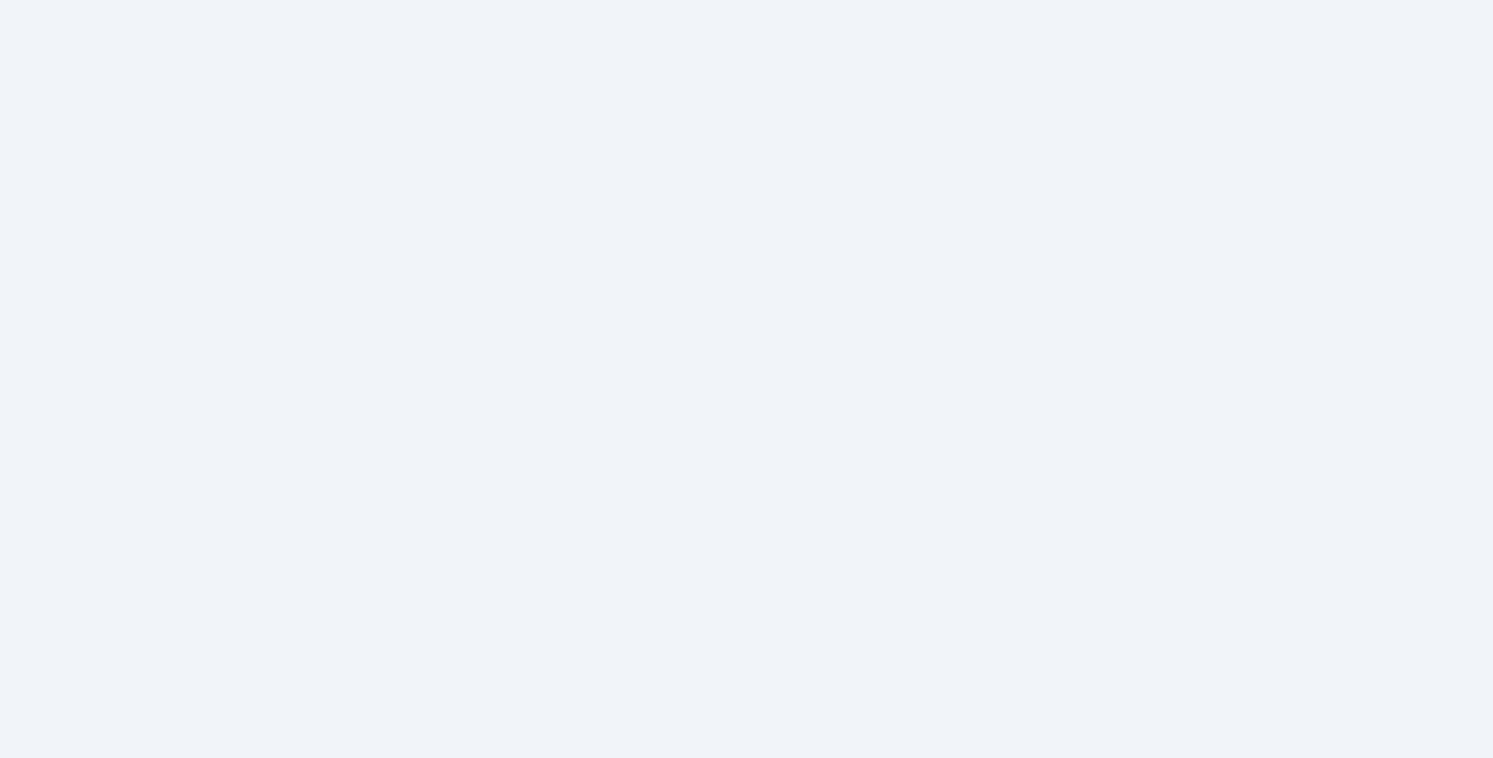 scroll, scrollTop: 0, scrollLeft: 0, axis: both 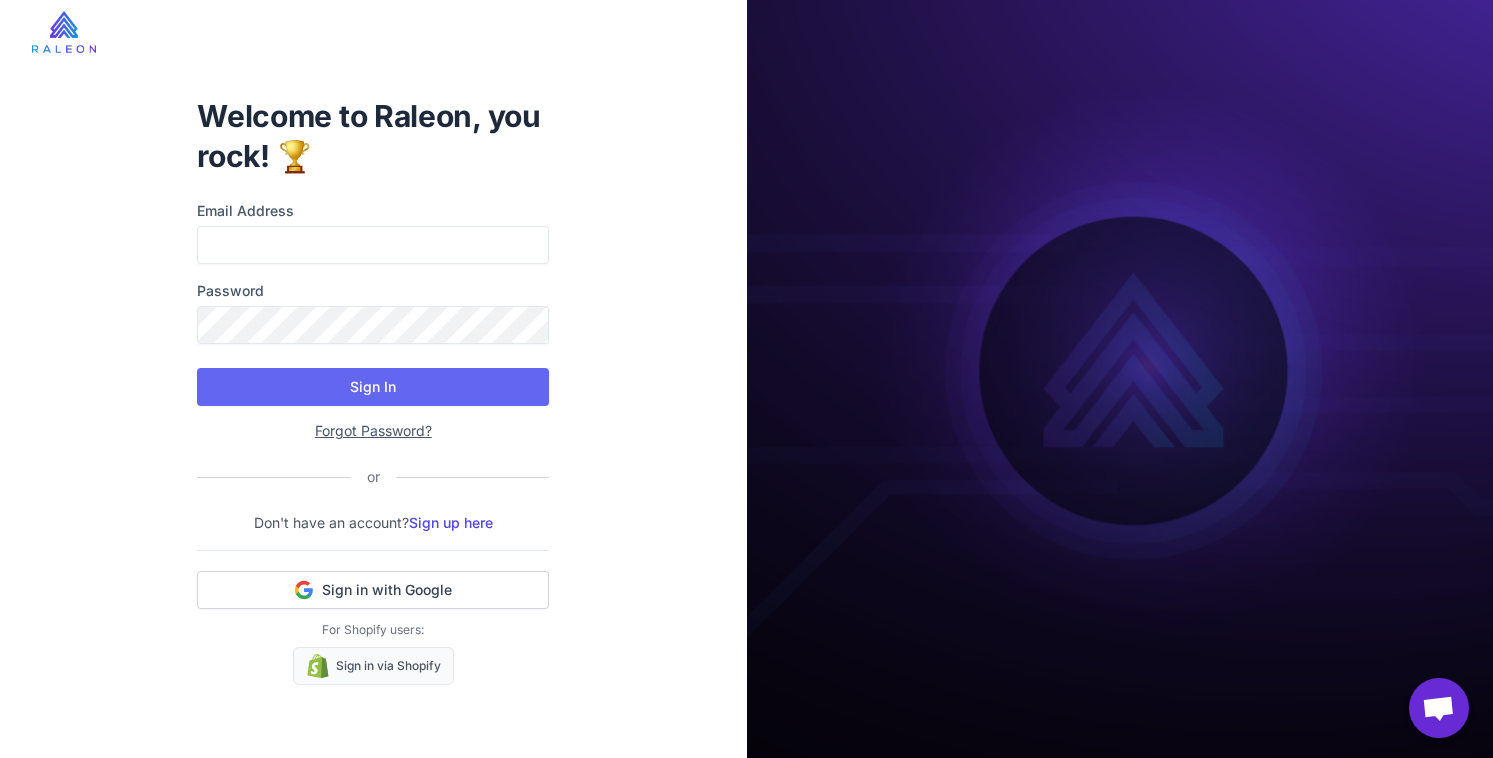 click on "Email Address" at bounding box center [373, 232] 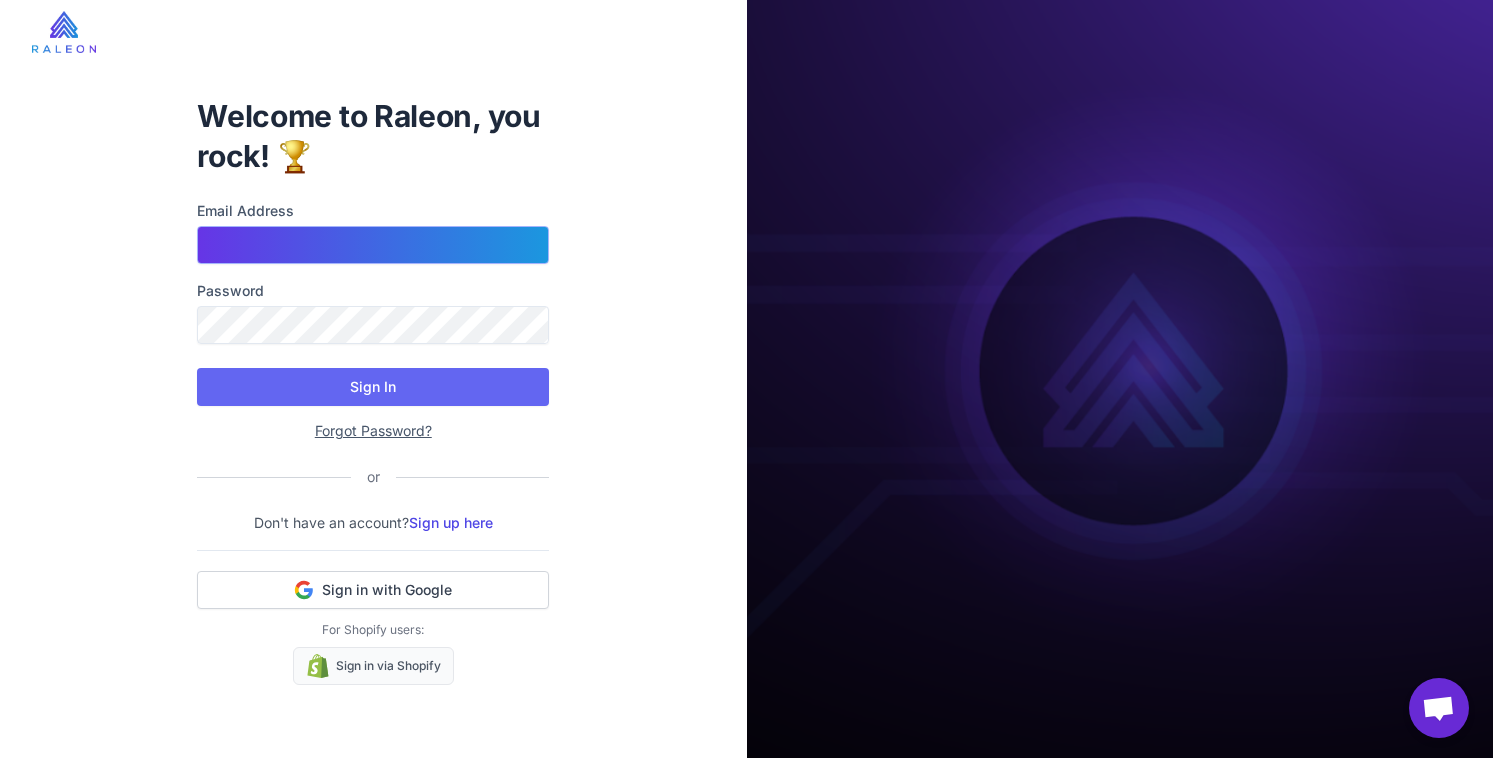 click on "Email Address" at bounding box center (373, 245) 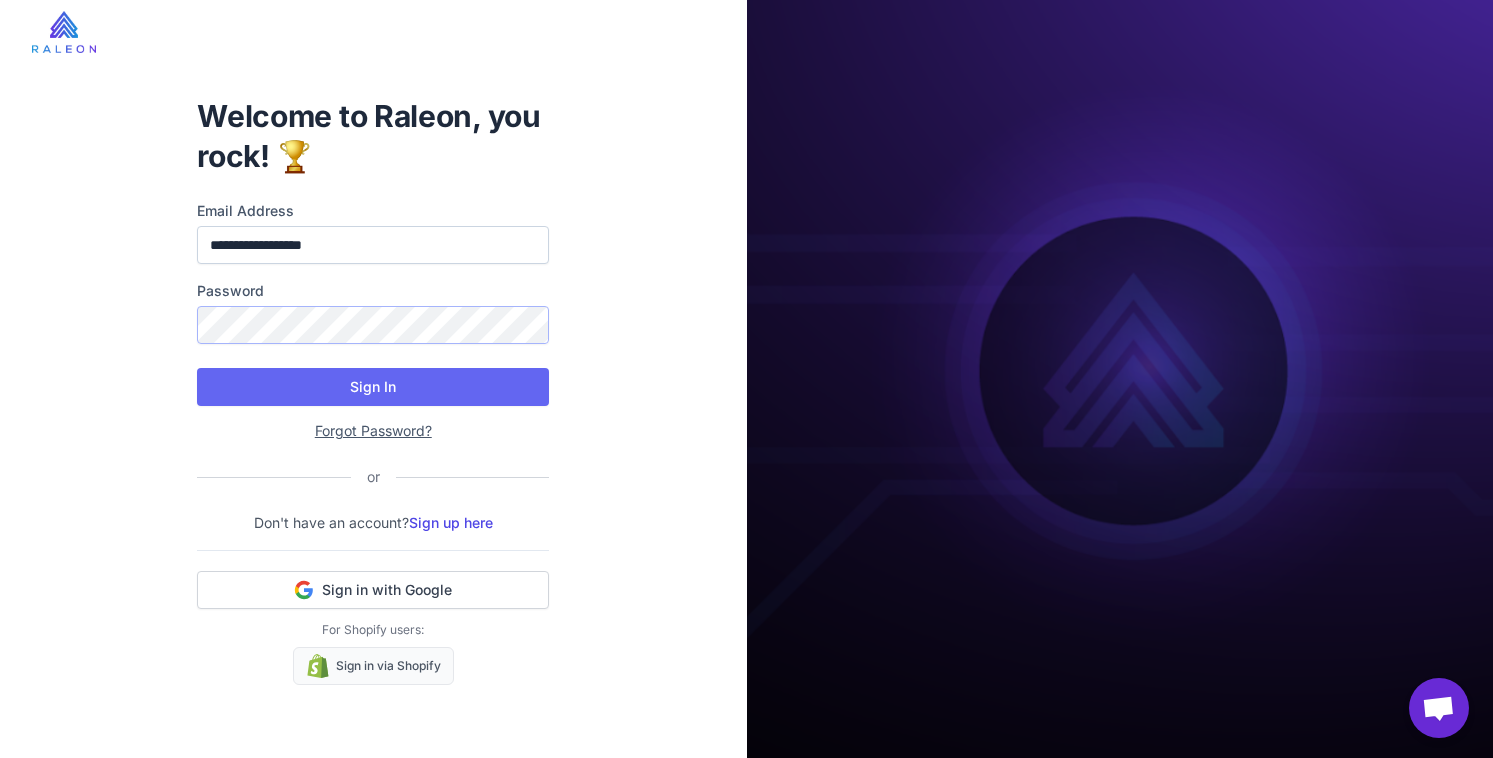click on "Sign In" at bounding box center [373, 387] 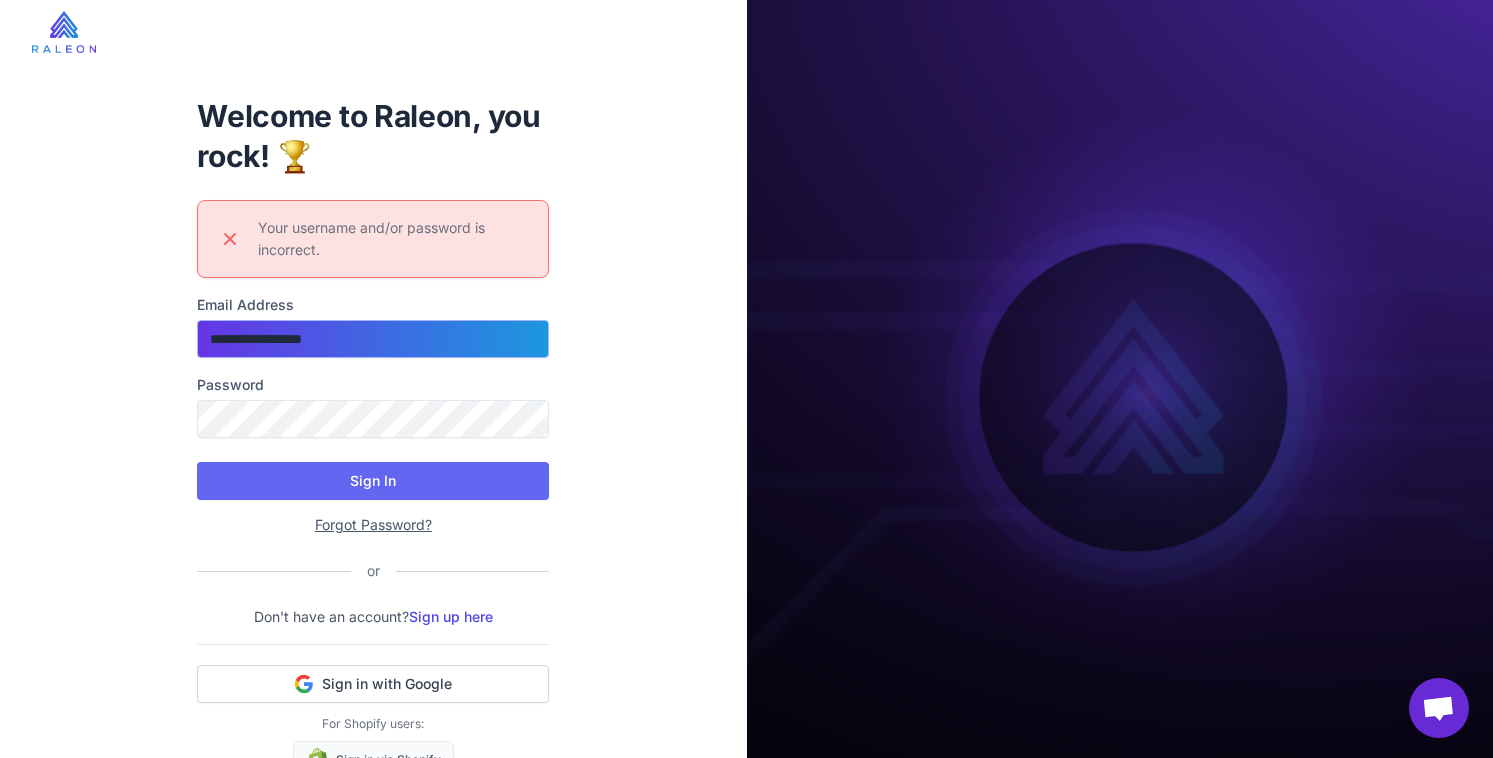 click on "**********" at bounding box center (373, 339) 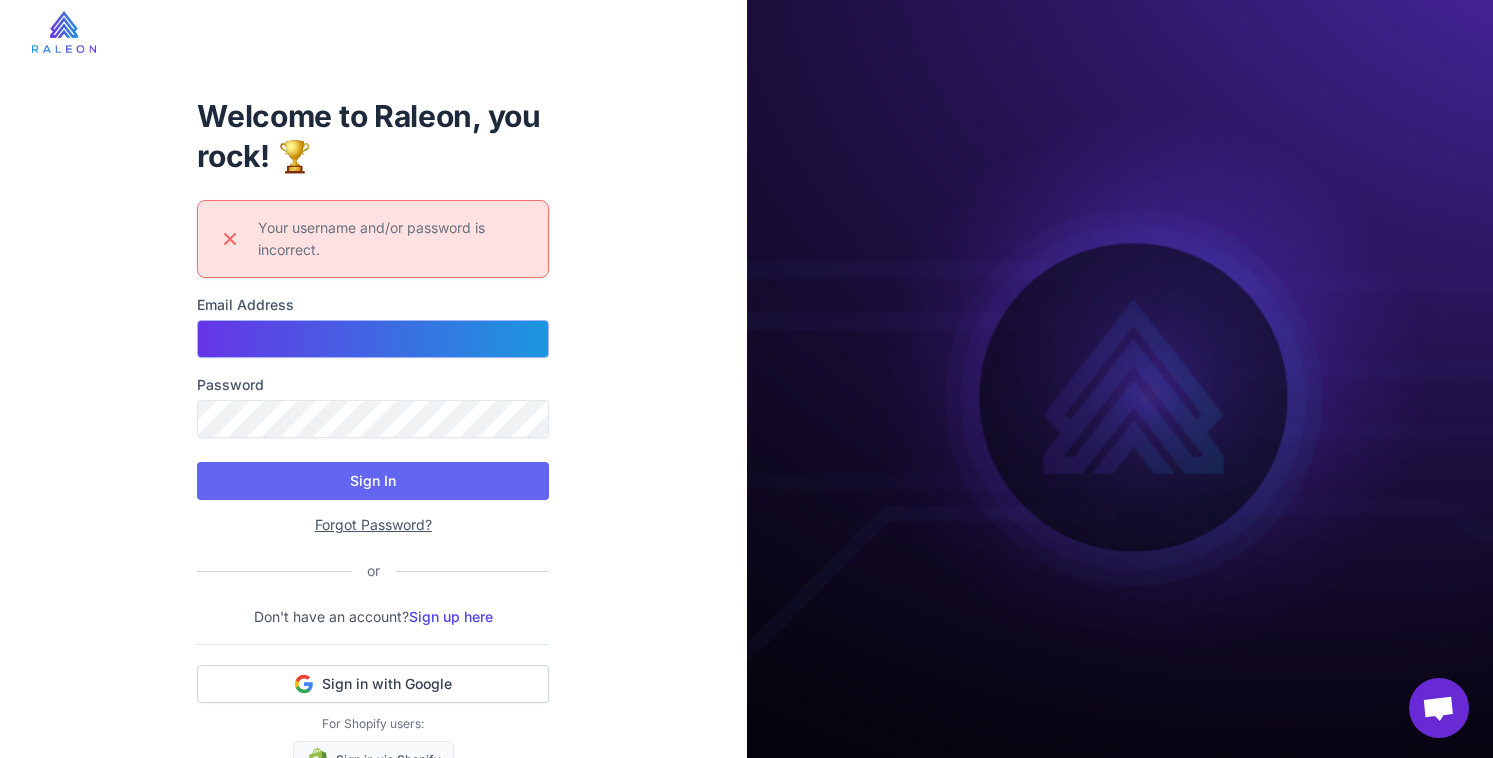 type 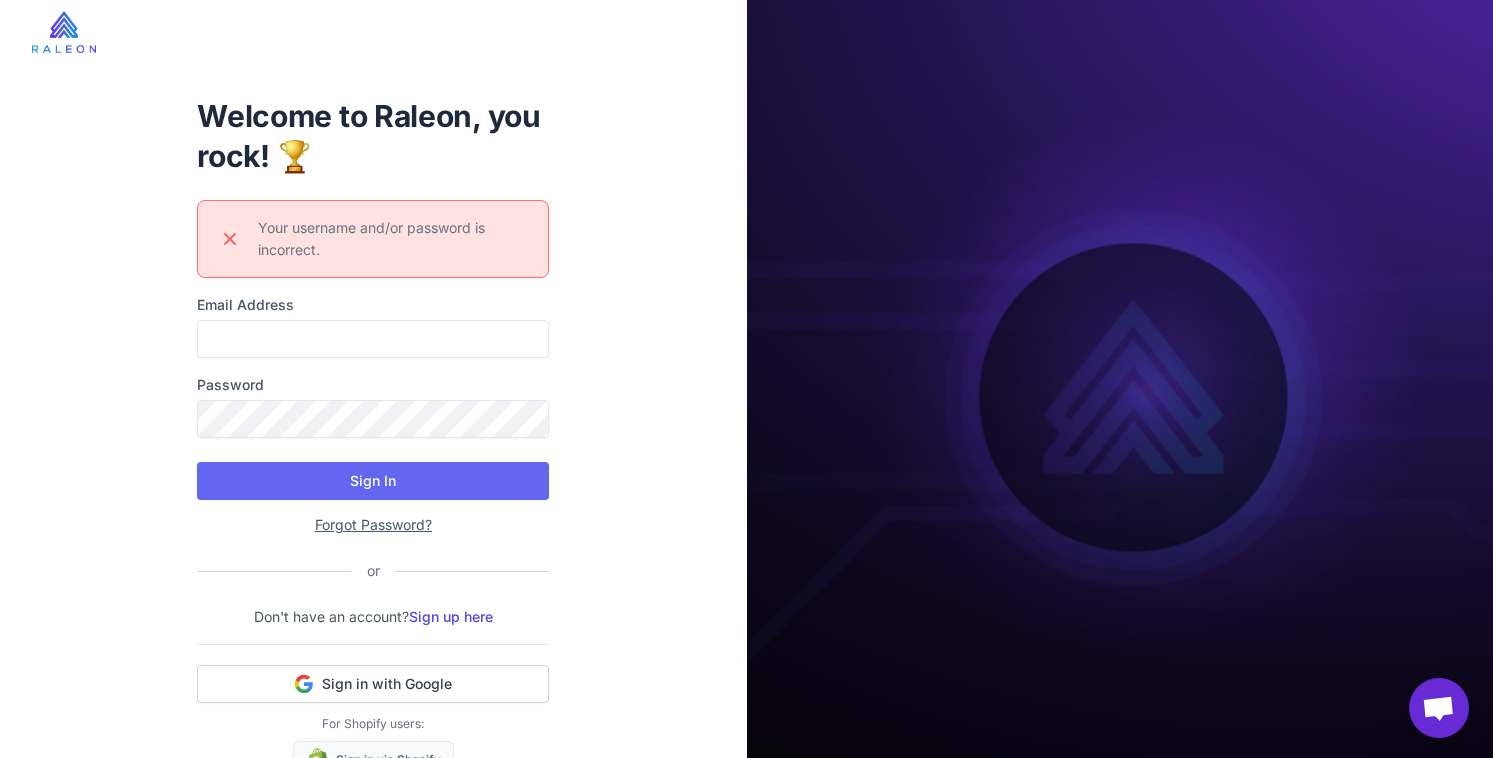 click on "Welcome to Raleon, you rock! 🏆  Error icon Your username and/or password is incorrect. Email Address Password  Sign In   Forgot Password?  or  Don't have an account?   Sign up here  Sign in with Google For Shopify users:  Sign in via Shopify" at bounding box center [373, 405] 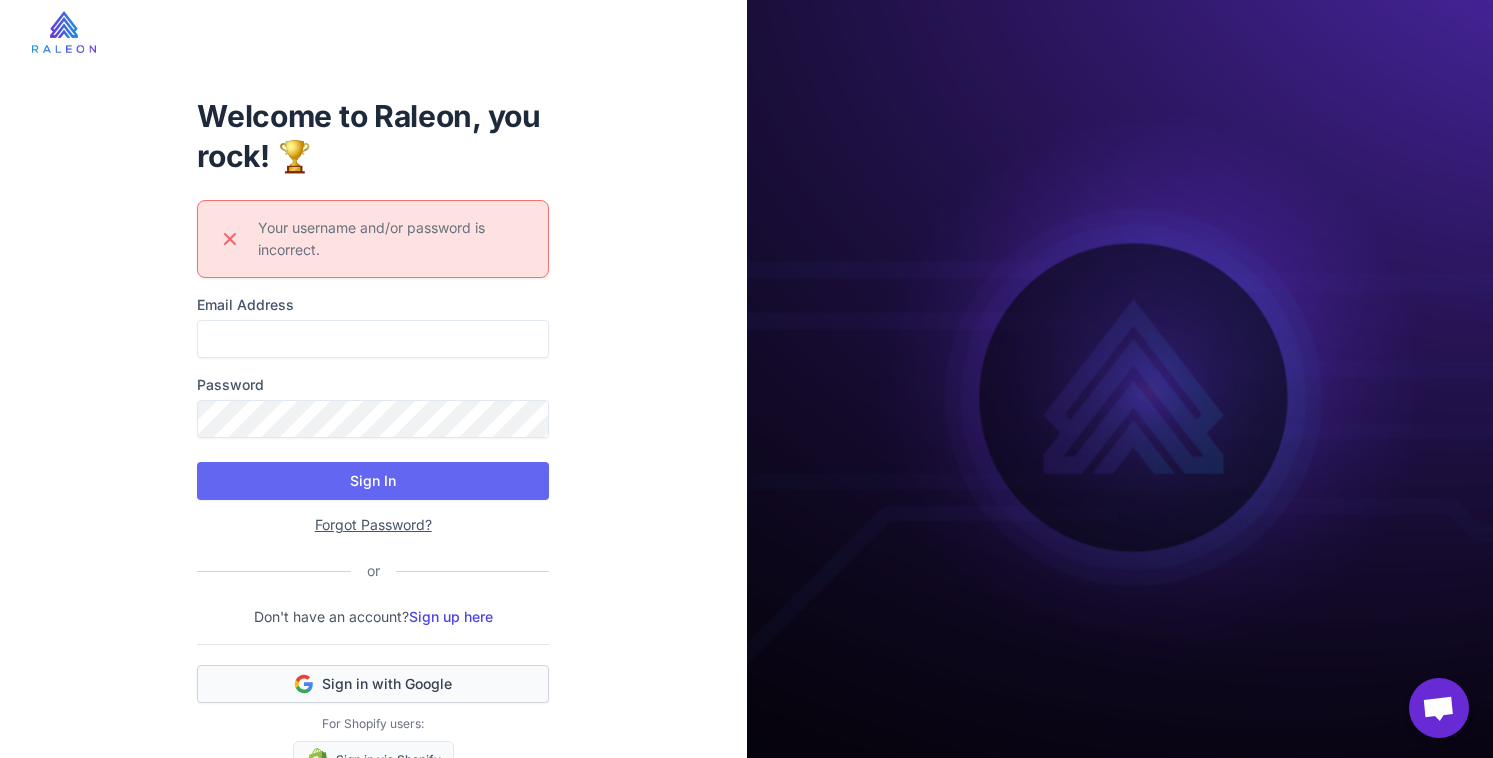 click on "Sign in with Google" at bounding box center [373, 684] 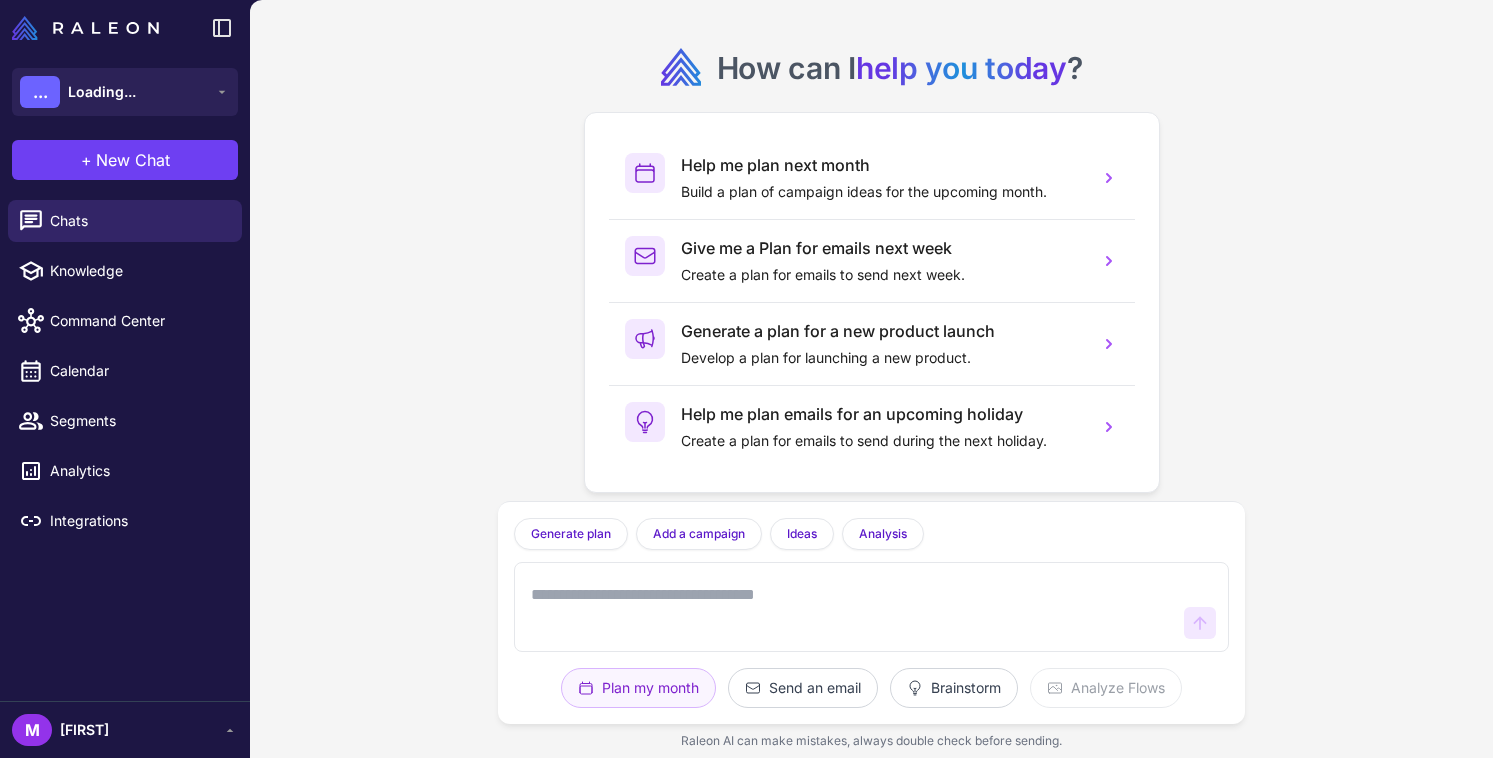 scroll, scrollTop: 0, scrollLeft: 0, axis: both 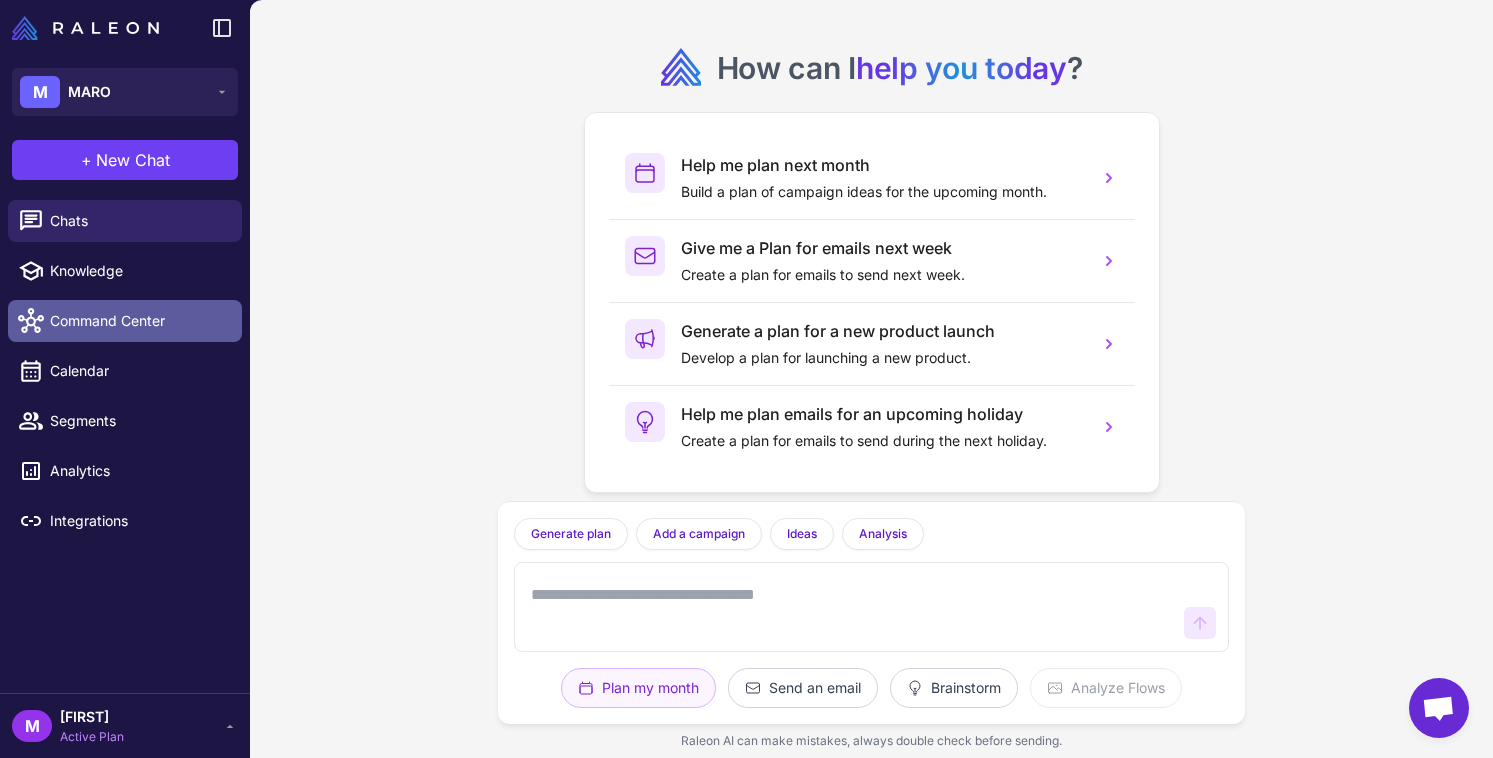click on "Command Center" at bounding box center (125, 321) 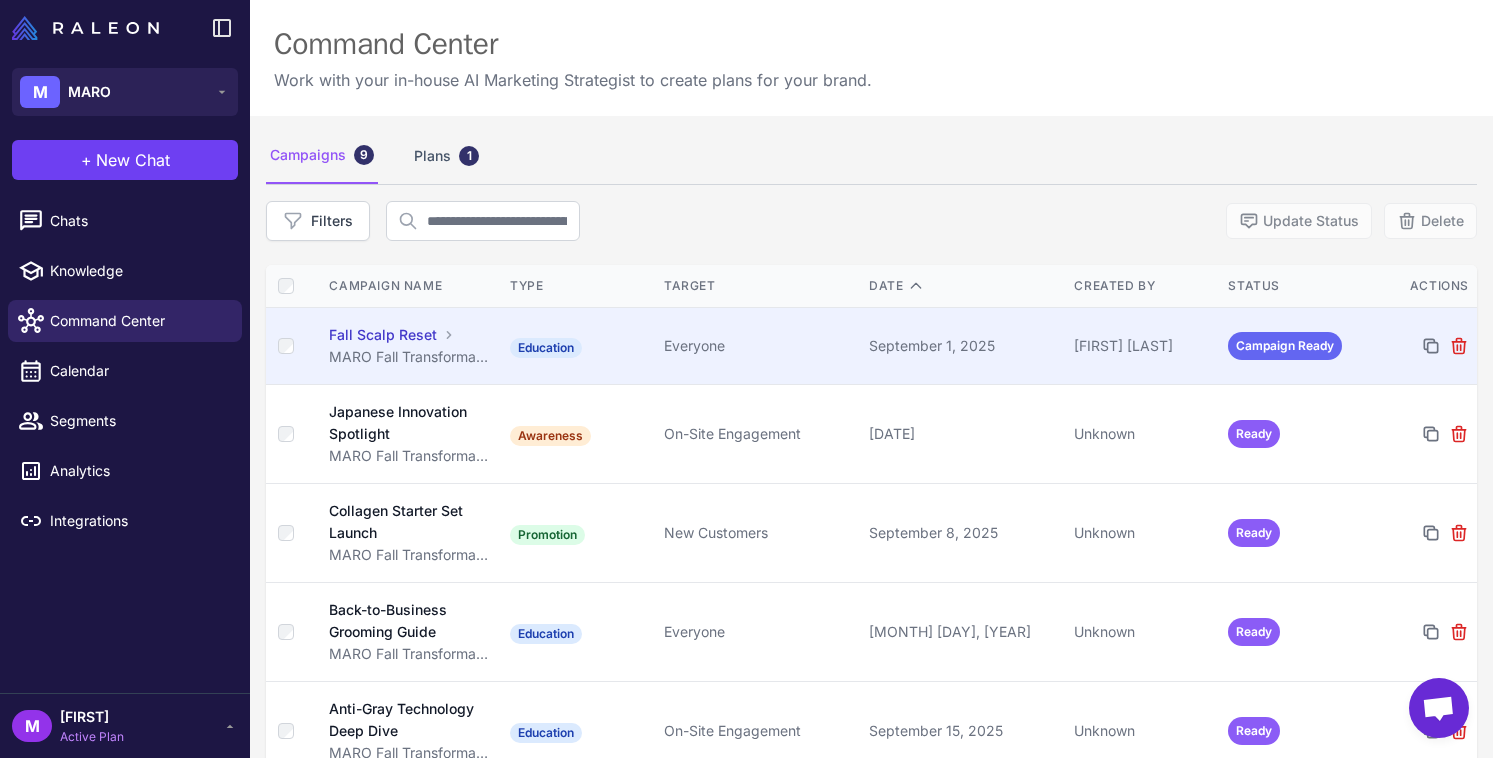 click on "Fall Scalp Reset" at bounding box center (383, 335) 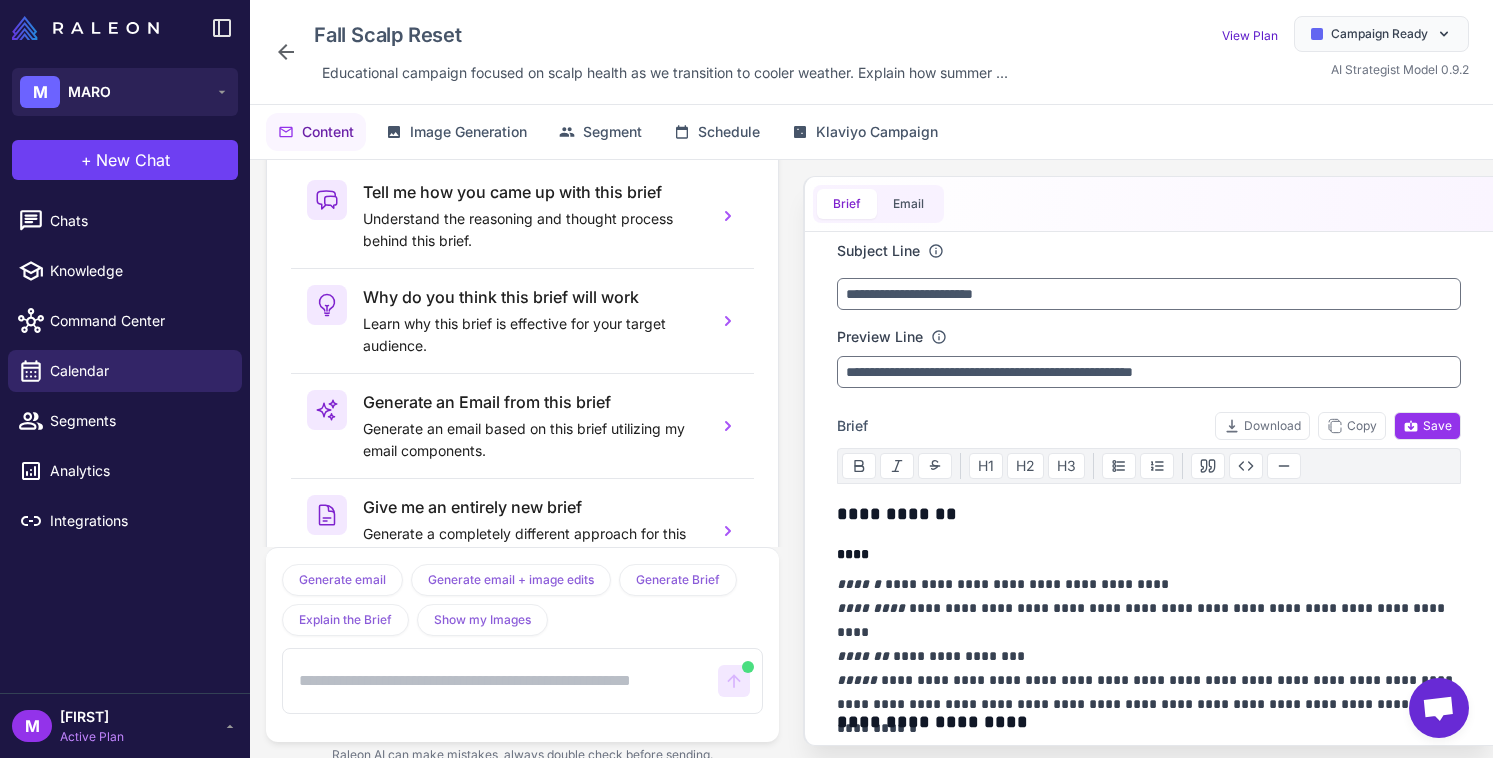 scroll, scrollTop: 191, scrollLeft: 0, axis: vertical 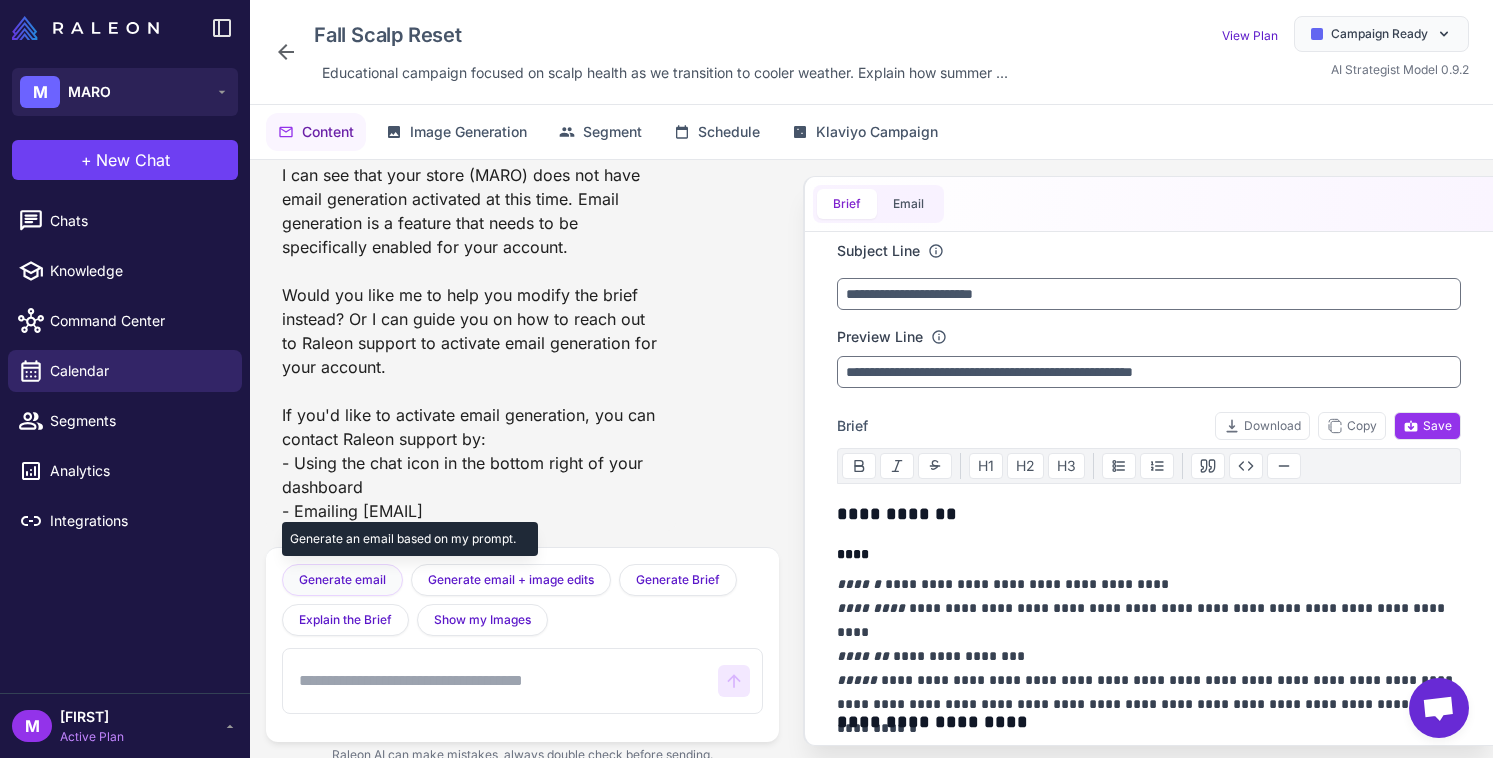 click on "Generate email" at bounding box center [342, 580] 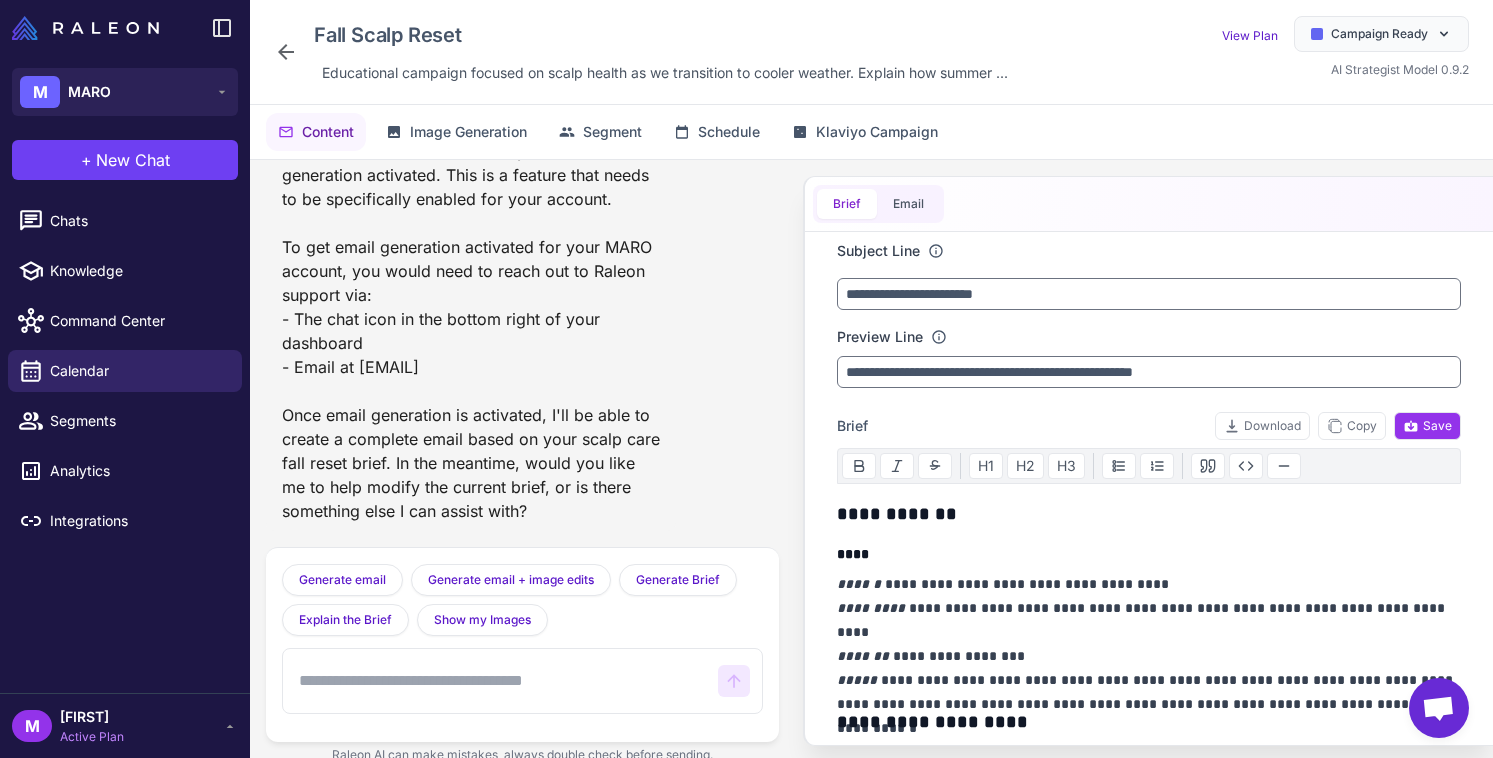 scroll, scrollTop: 777, scrollLeft: 0, axis: vertical 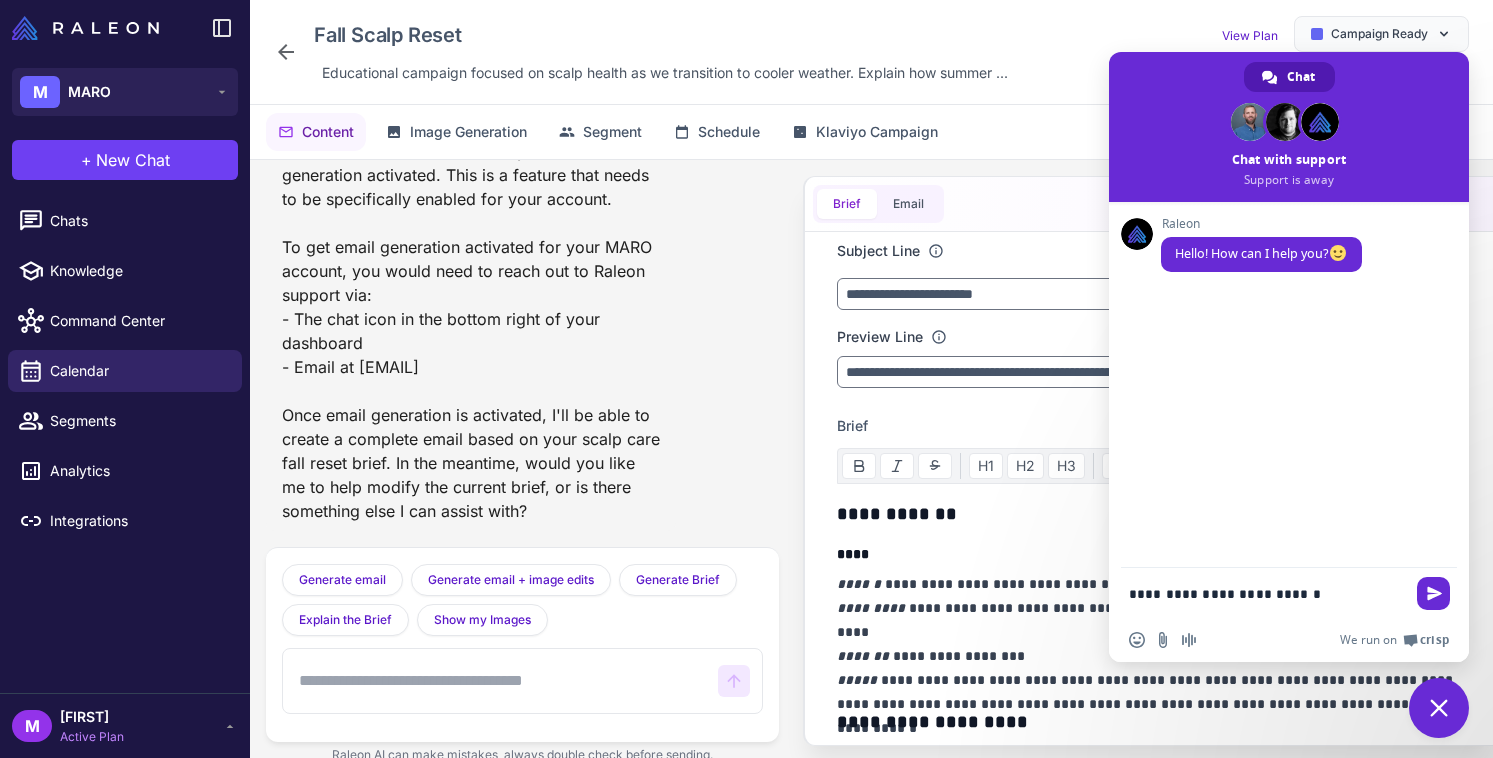 type on "**********" 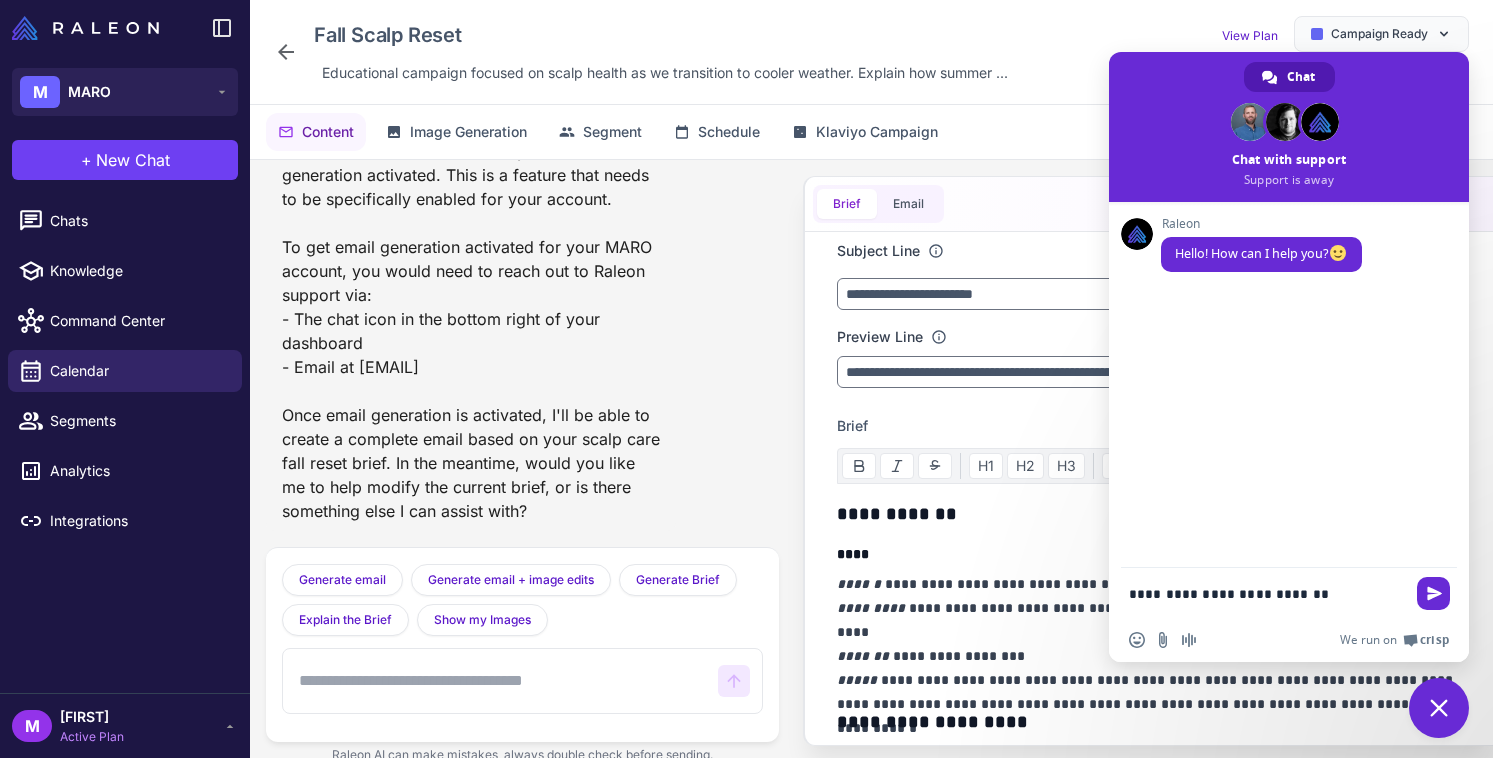 type 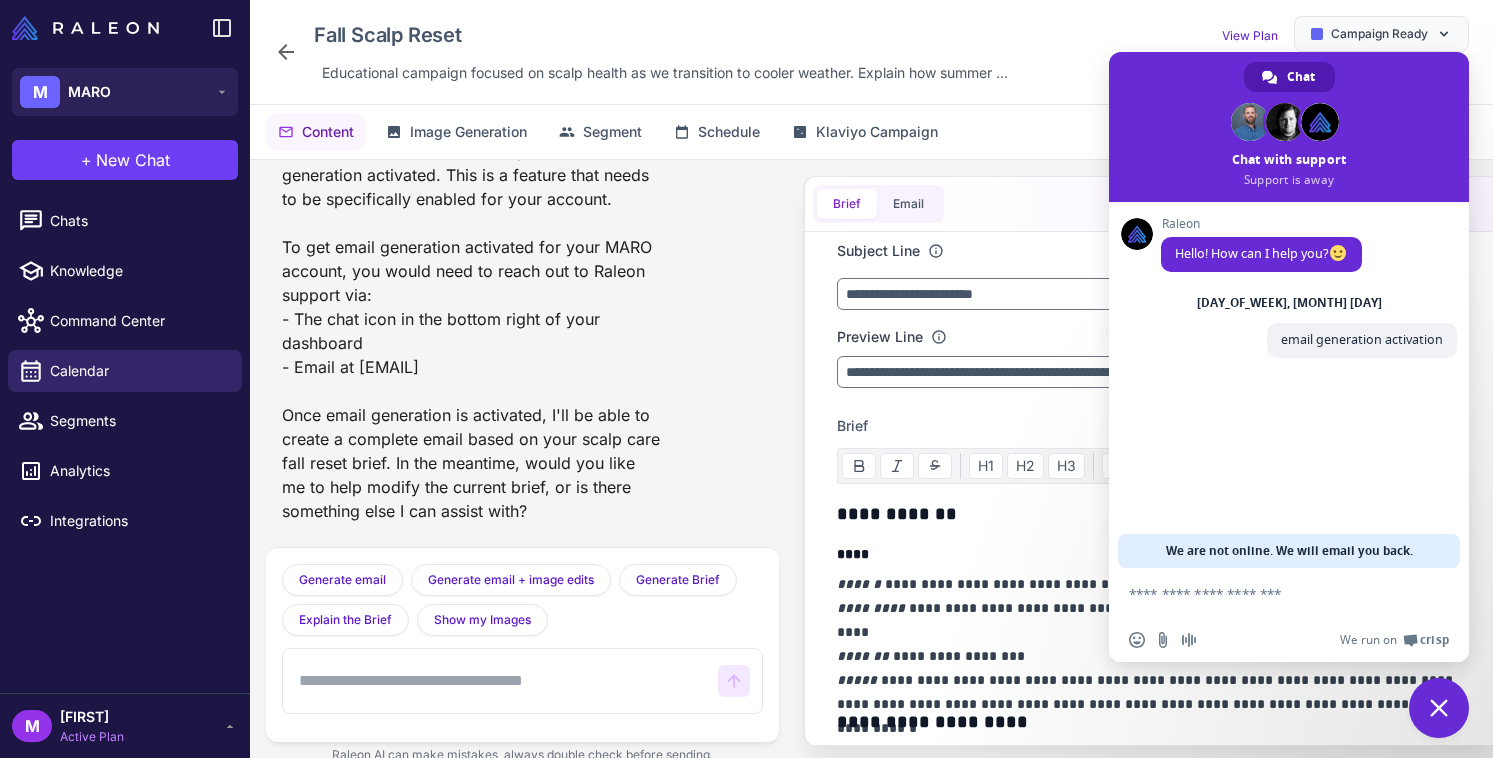 click at bounding box center [1439, 708] 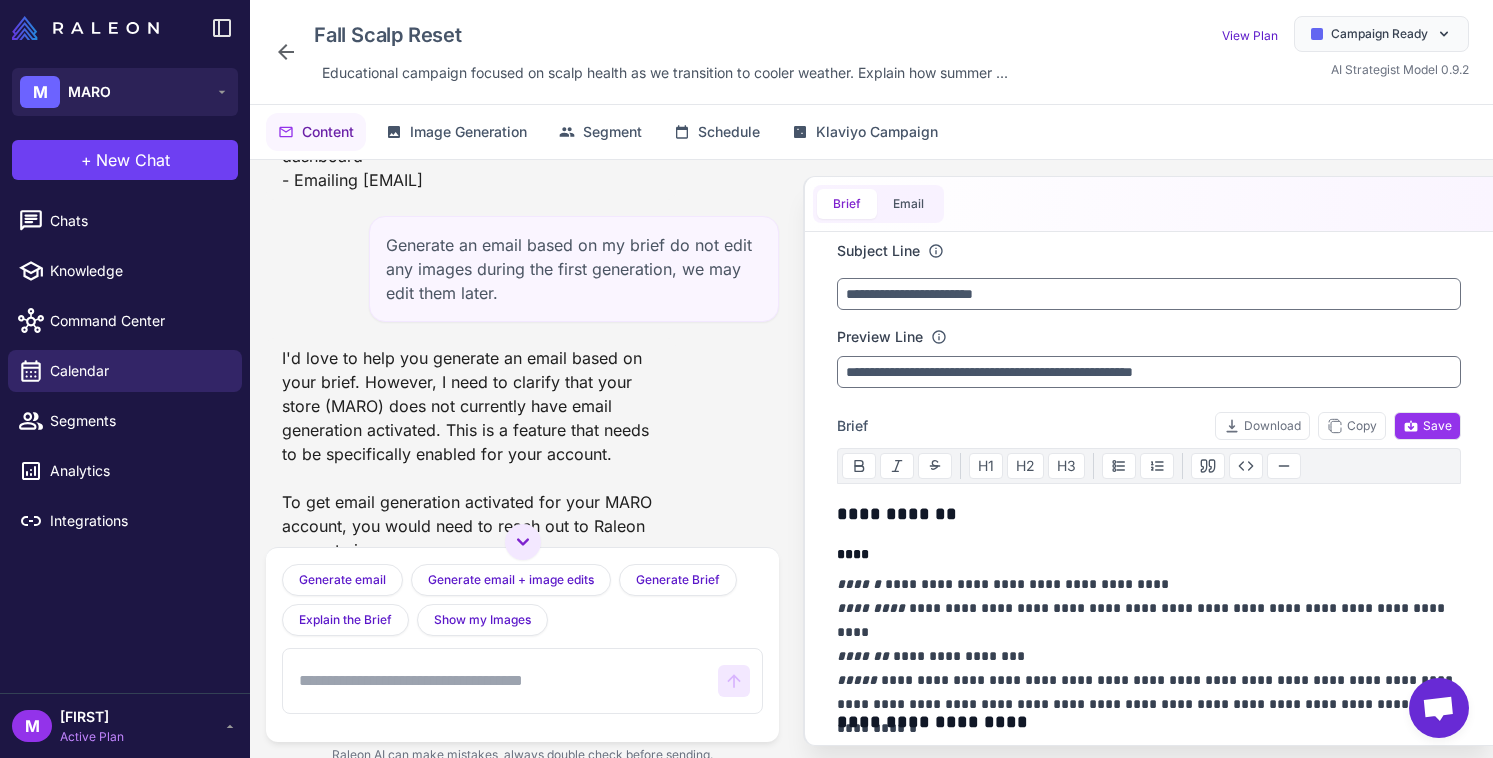 scroll, scrollTop: 519, scrollLeft: 0, axis: vertical 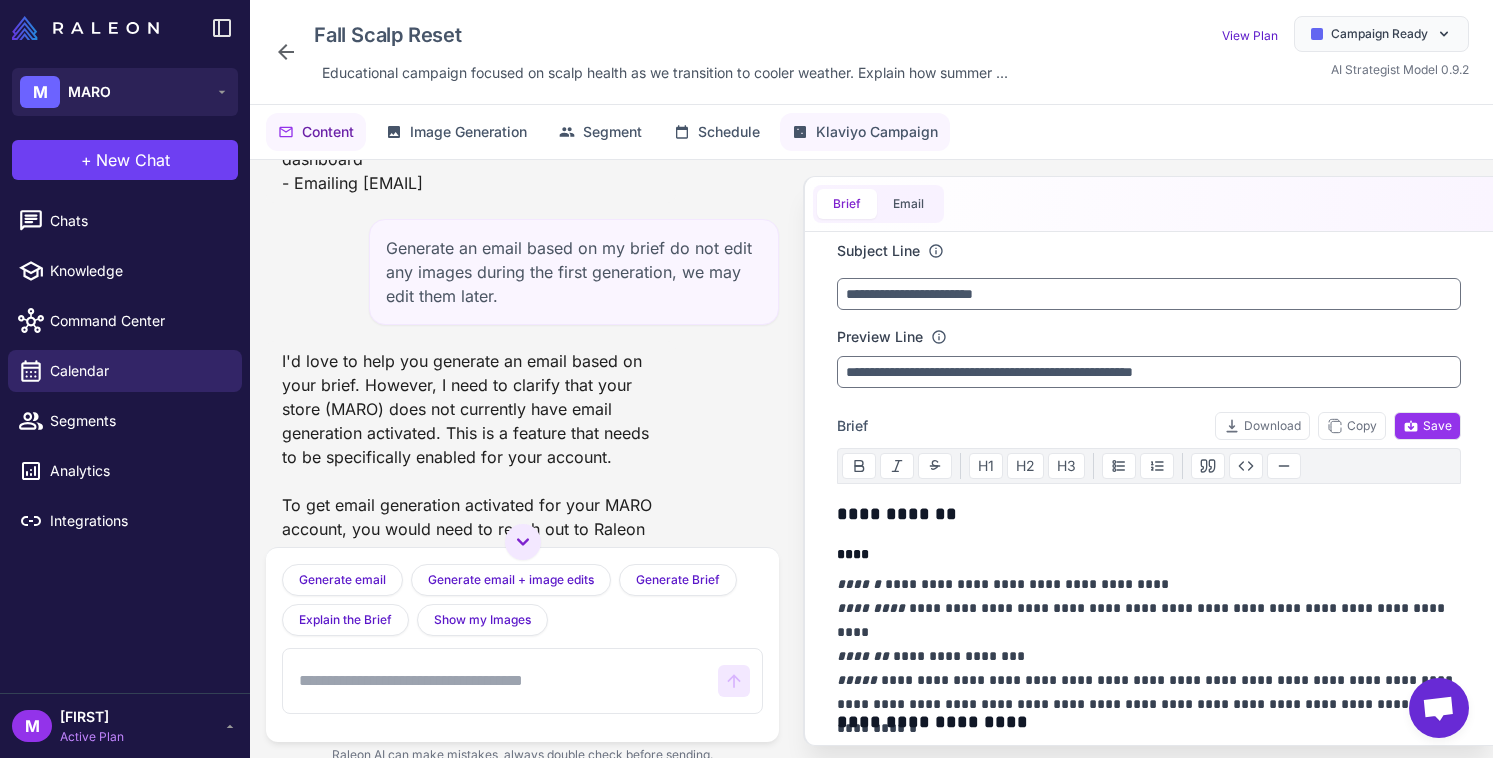 click on "Klaviyo Campaign" 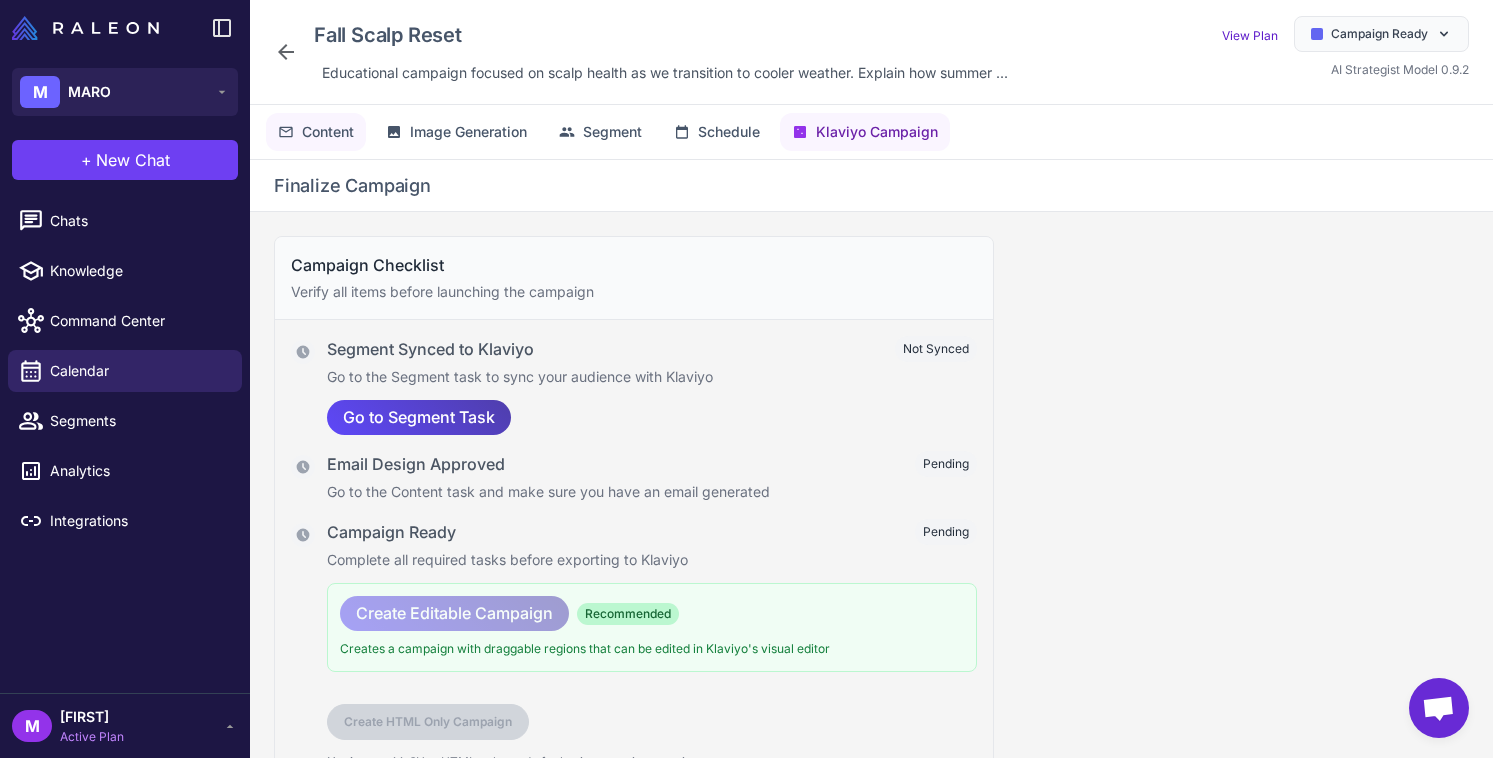 click on "Content" at bounding box center [328, 132] 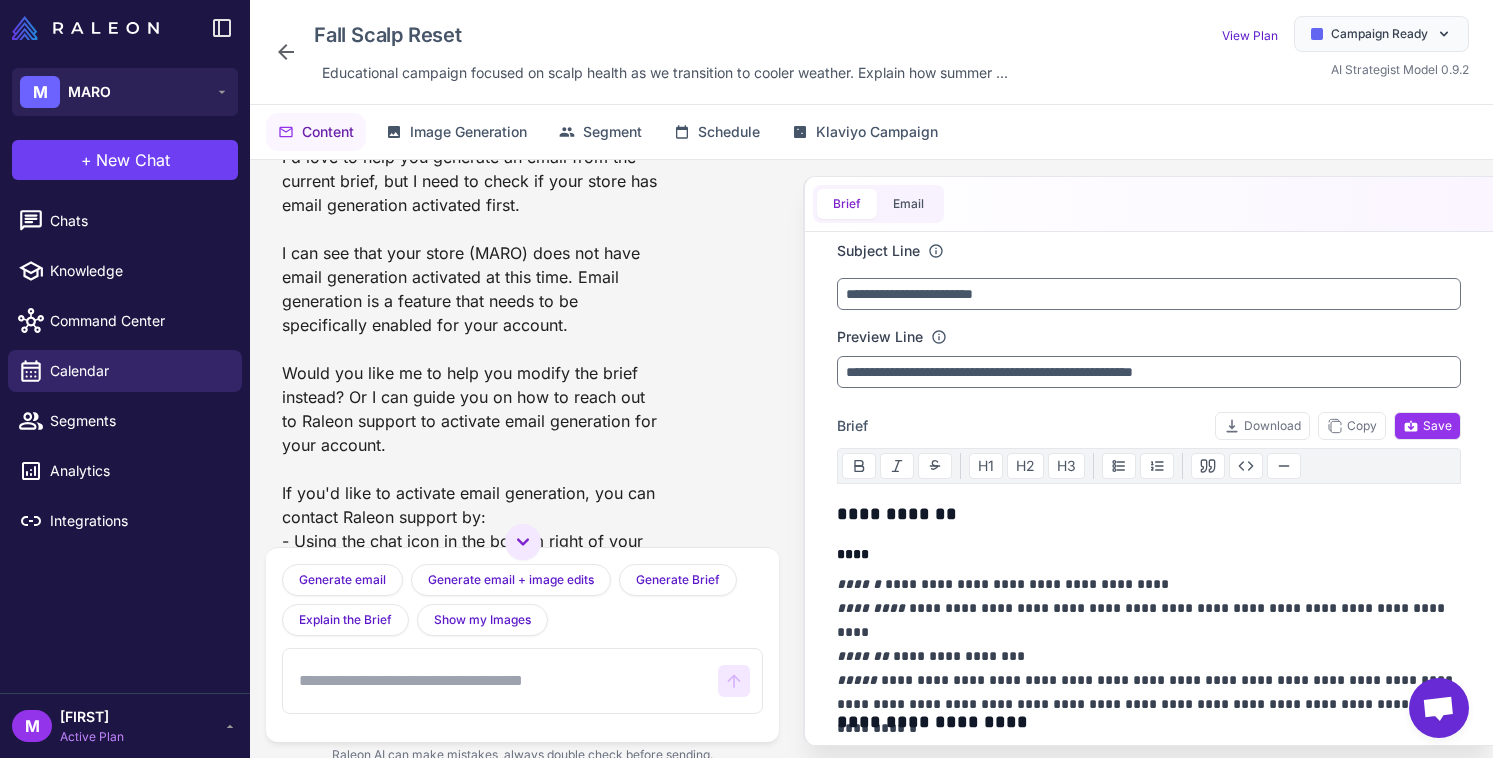 scroll, scrollTop: 112, scrollLeft: 0, axis: vertical 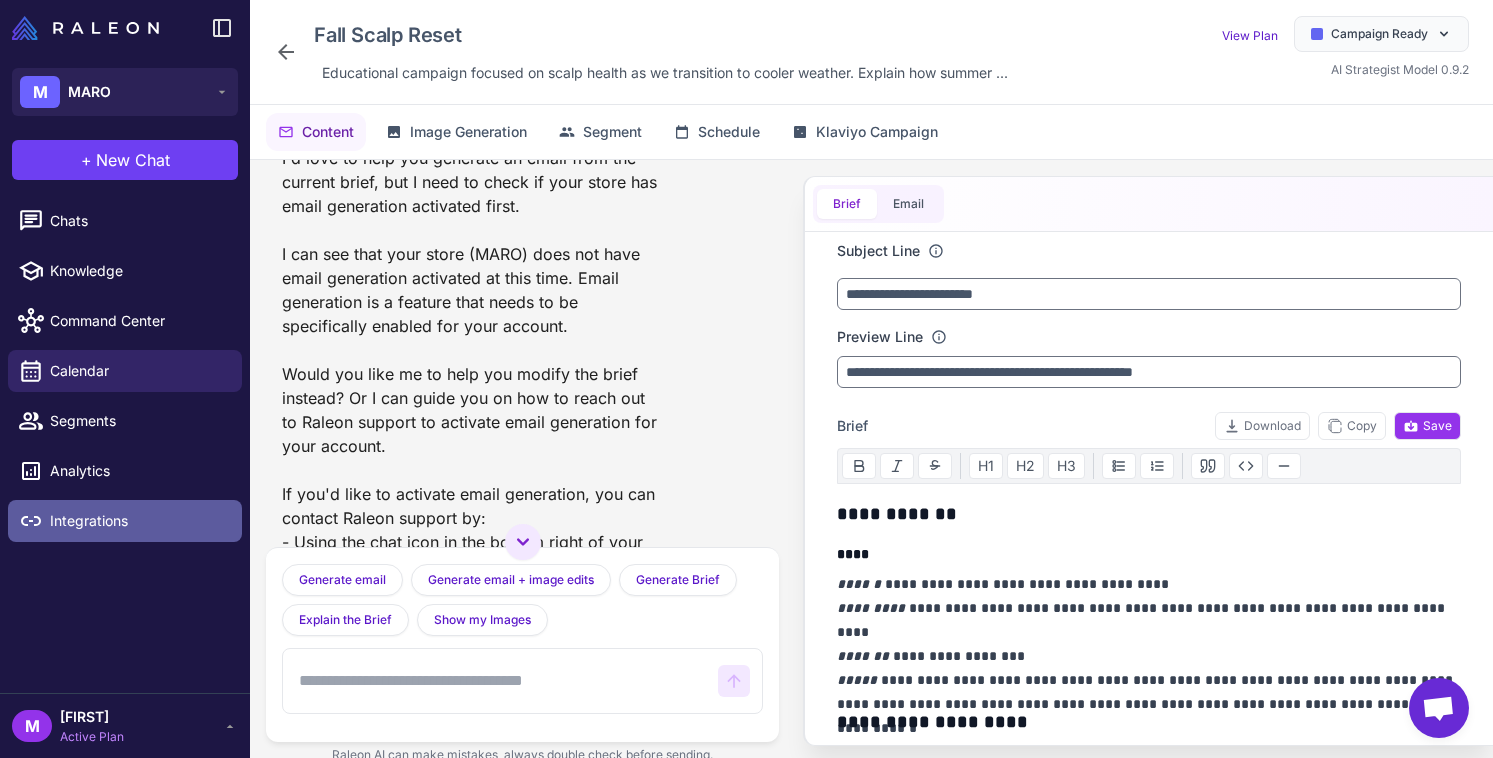 click on "Integrations" at bounding box center (125, 521) 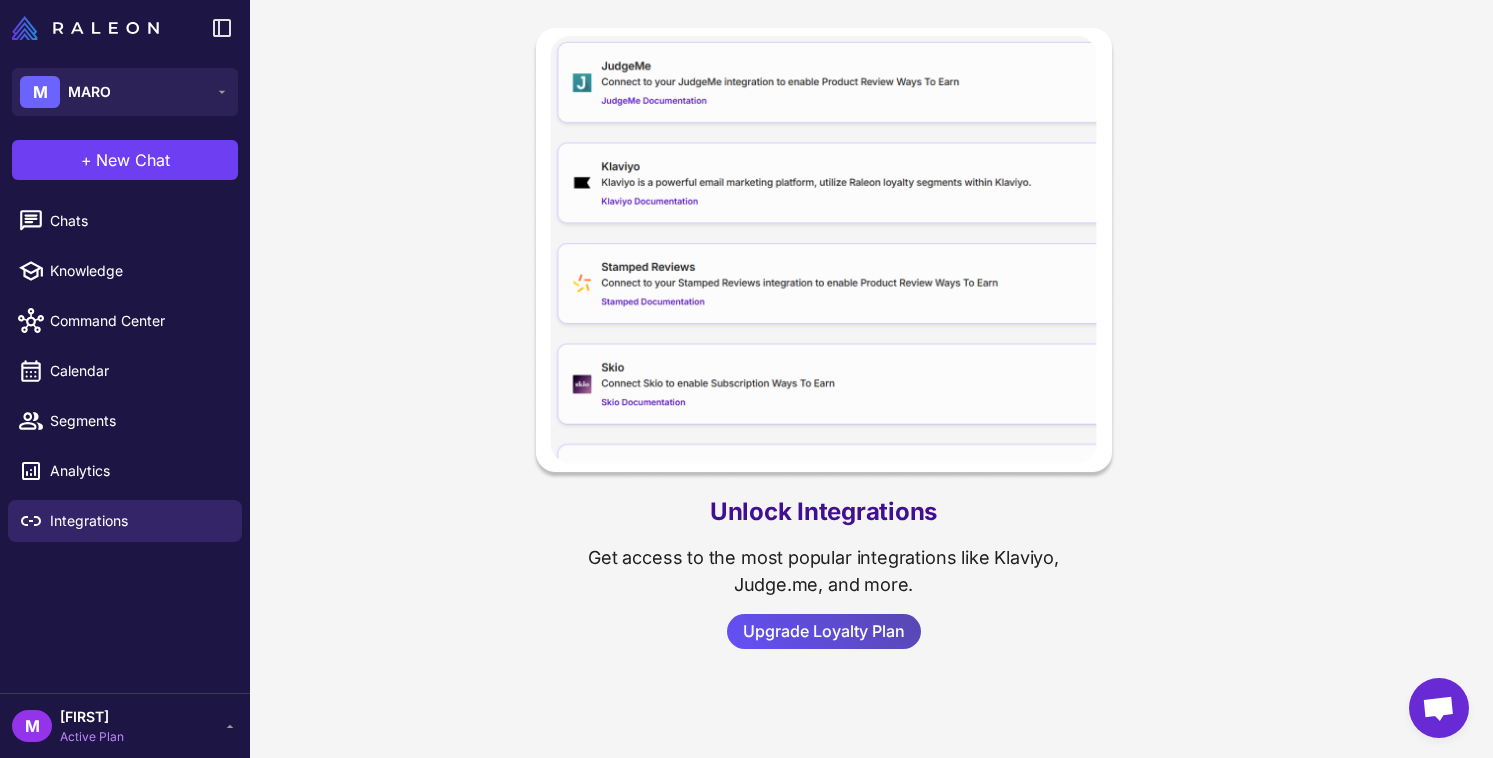 click on "Upgrade Loyalty Plan" at bounding box center (824, 631) 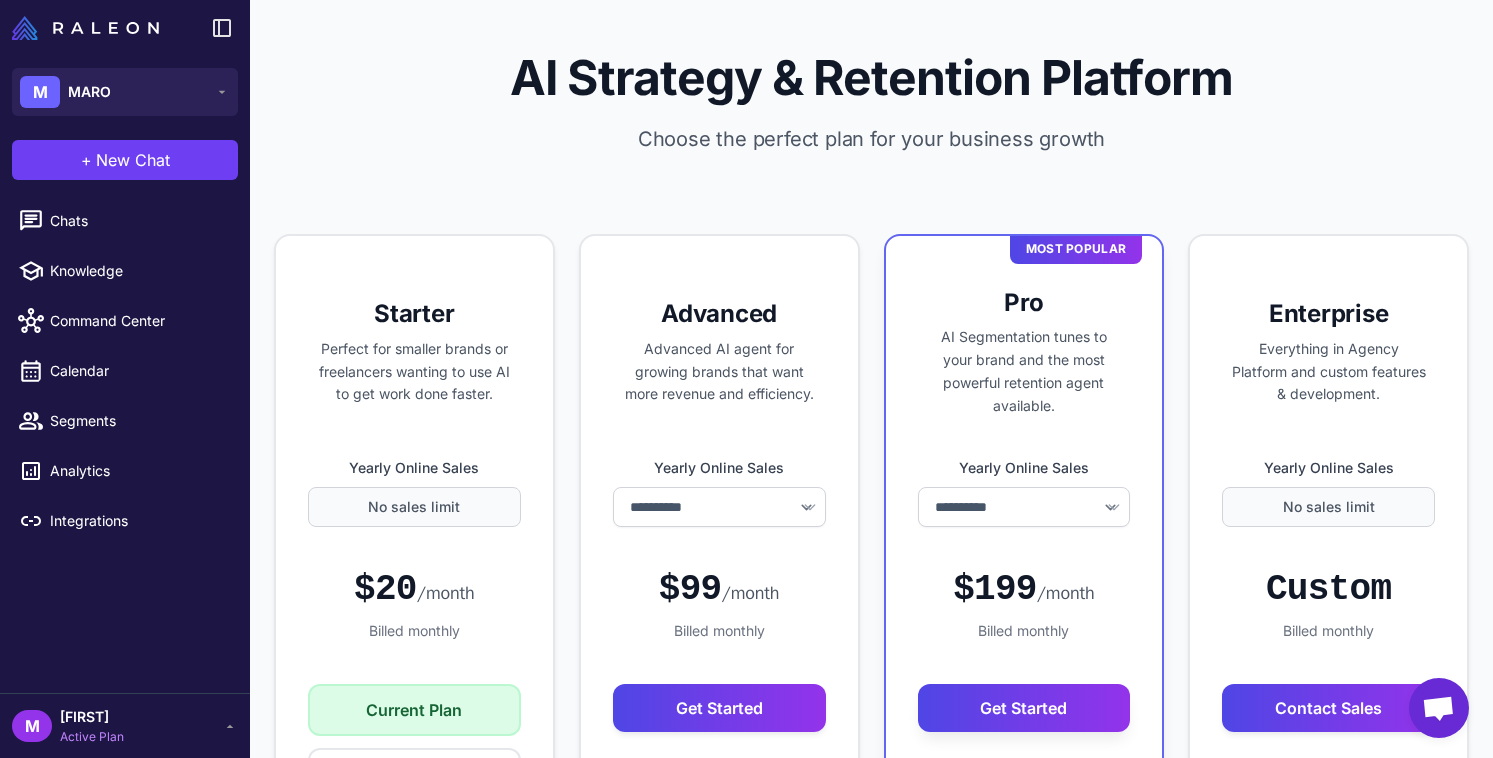 select on "******" 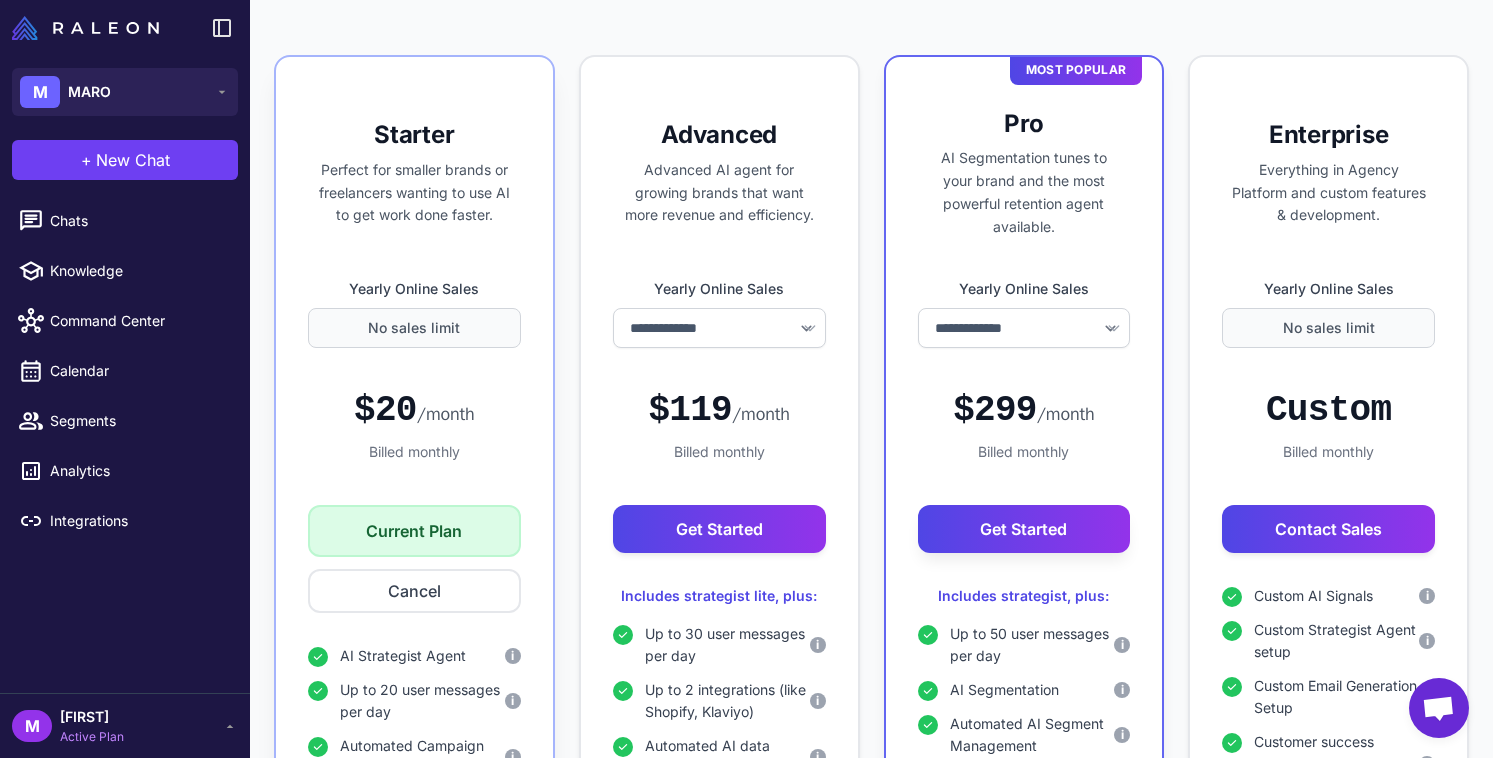 scroll, scrollTop: 177, scrollLeft: 0, axis: vertical 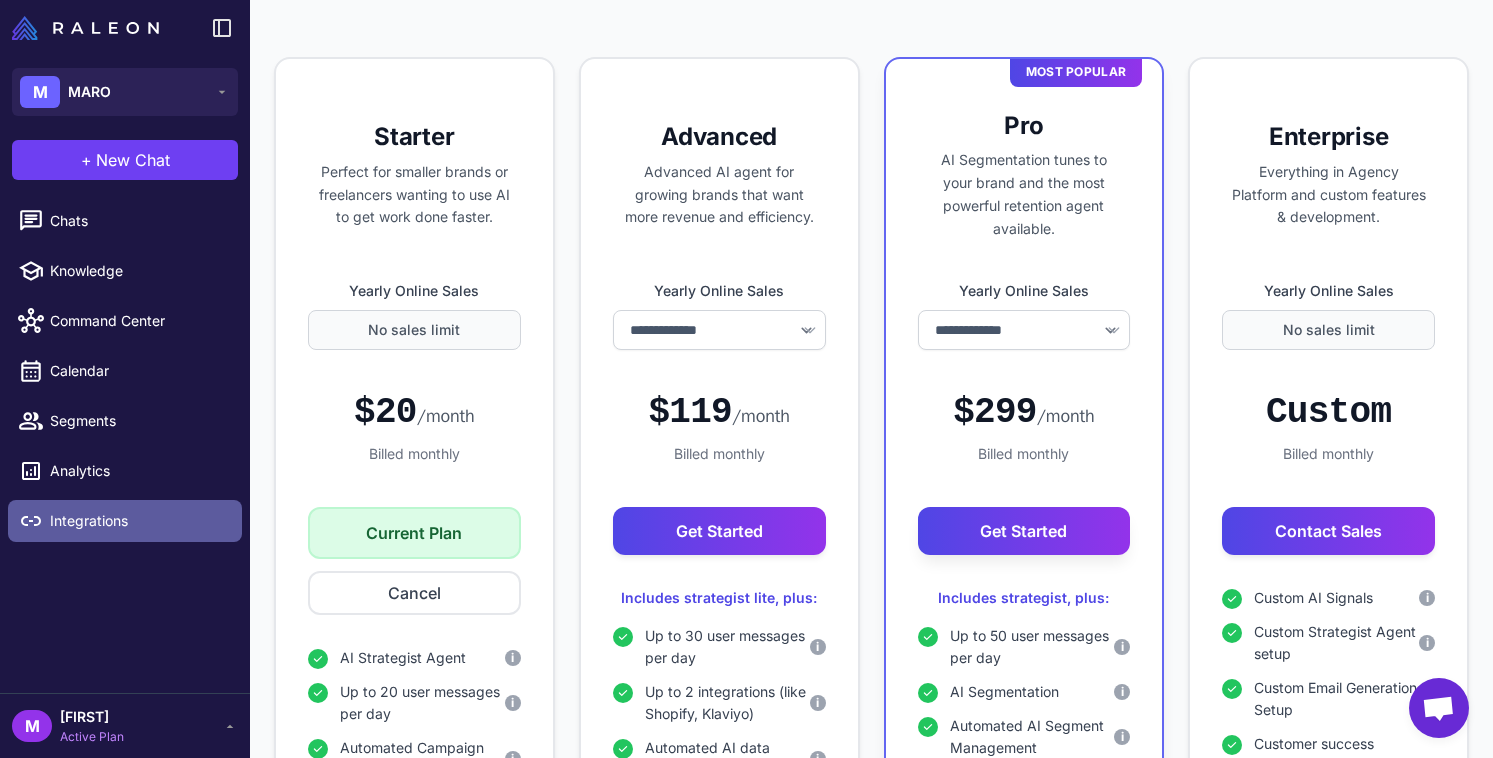 click on "Integrations" at bounding box center [138, 521] 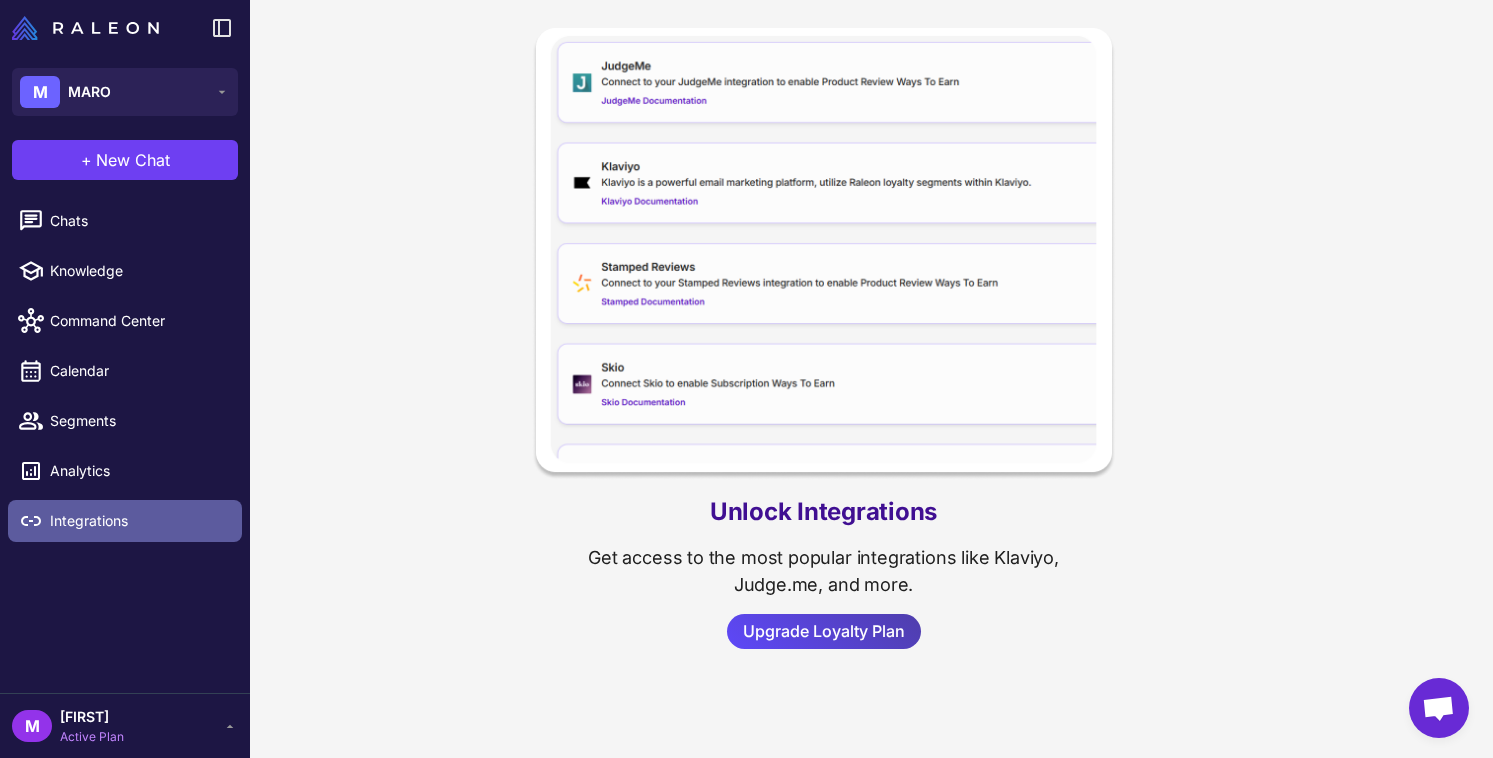 scroll, scrollTop: 0, scrollLeft: 0, axis: both 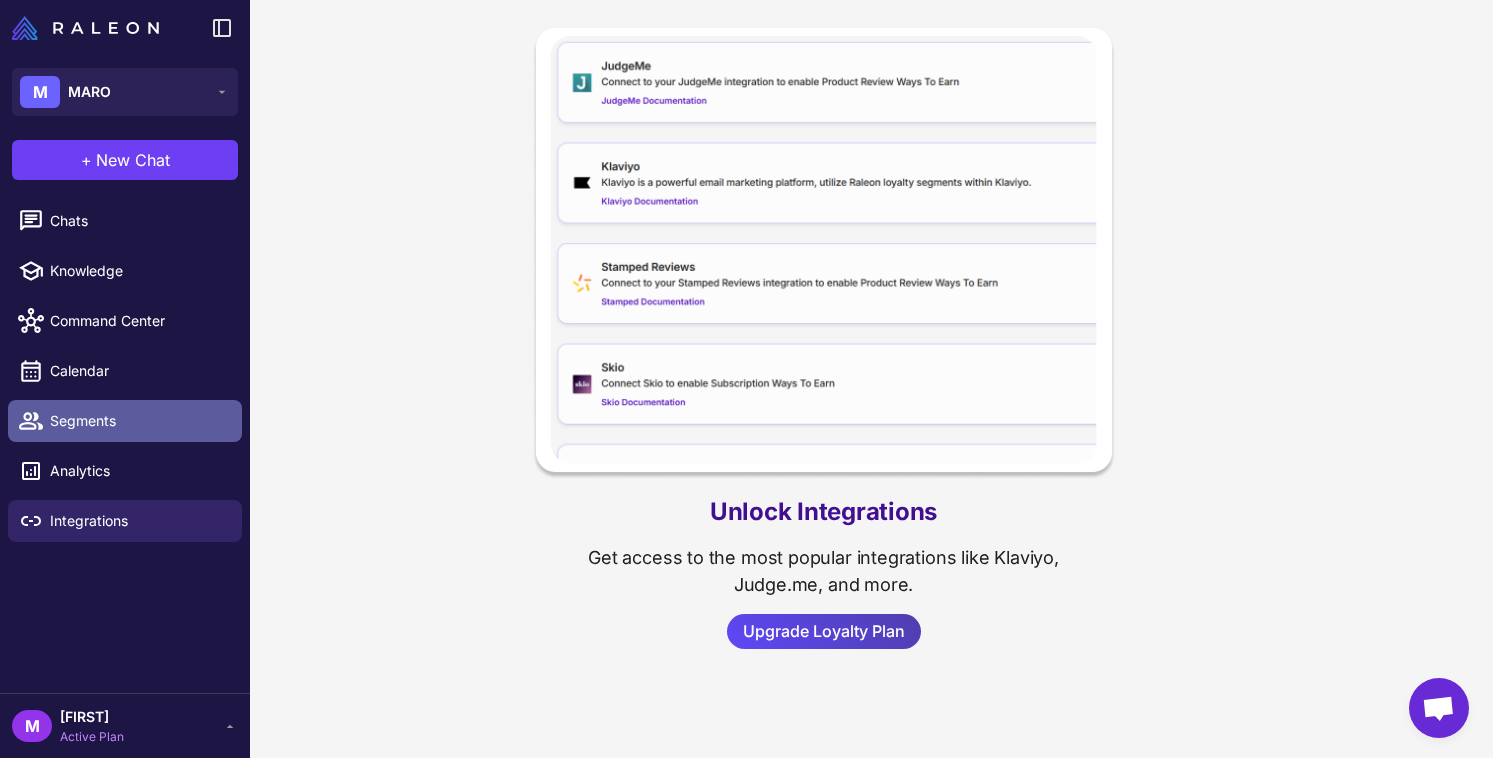 click on "Segments" at bounding box center (125, 421) 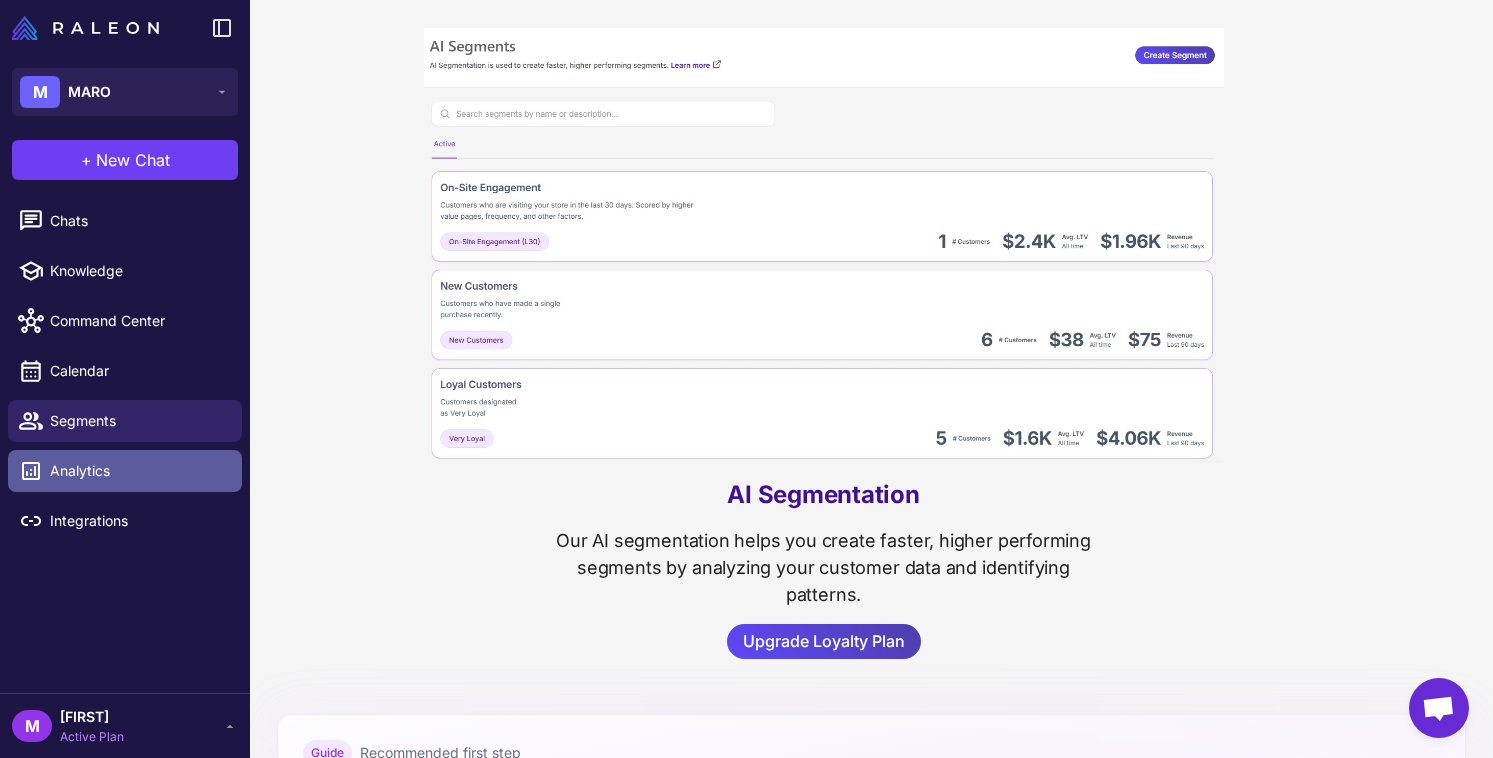 click on "Analytics" at bounding box center [138, 471] 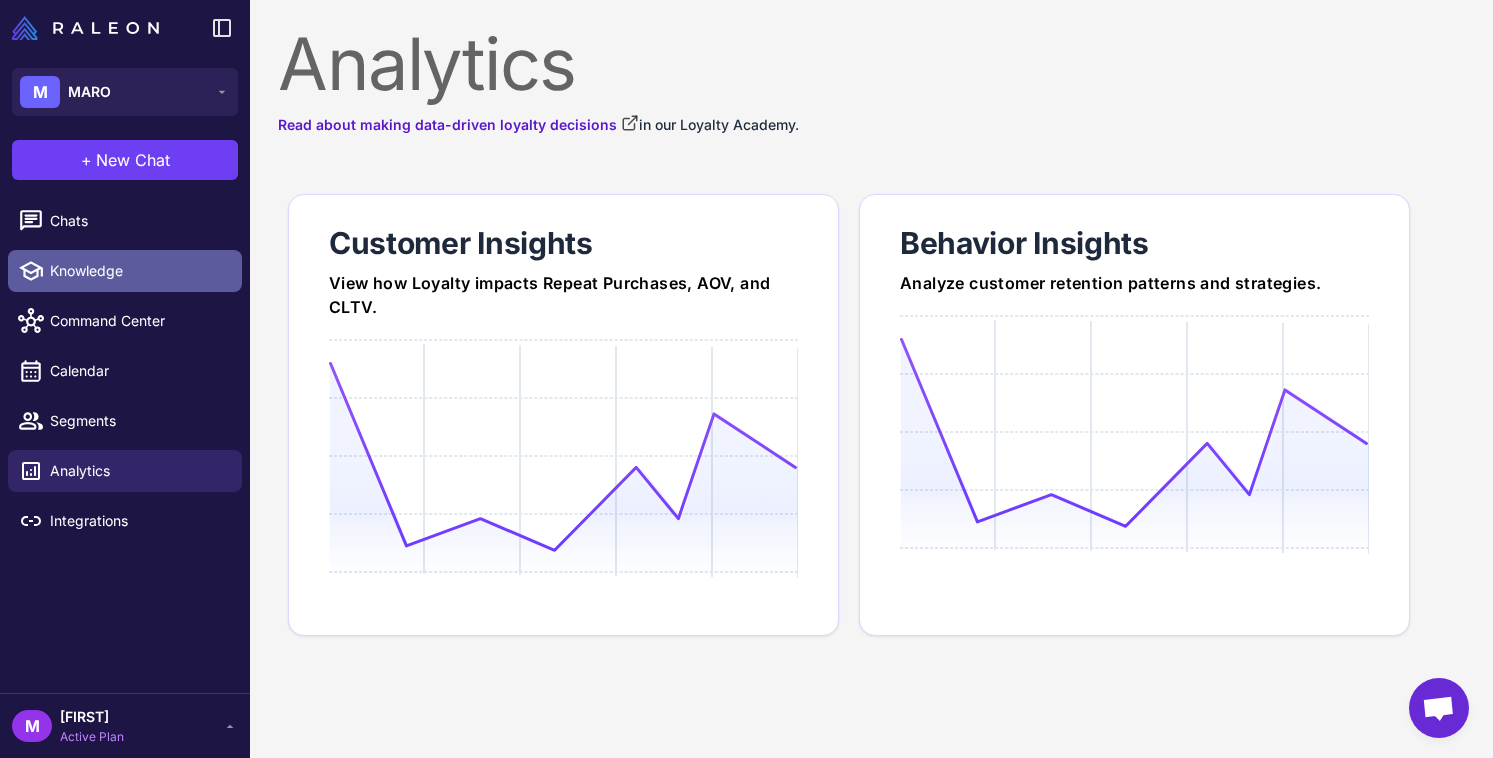 click on "Knowledge" at bounding box center [138, 271] 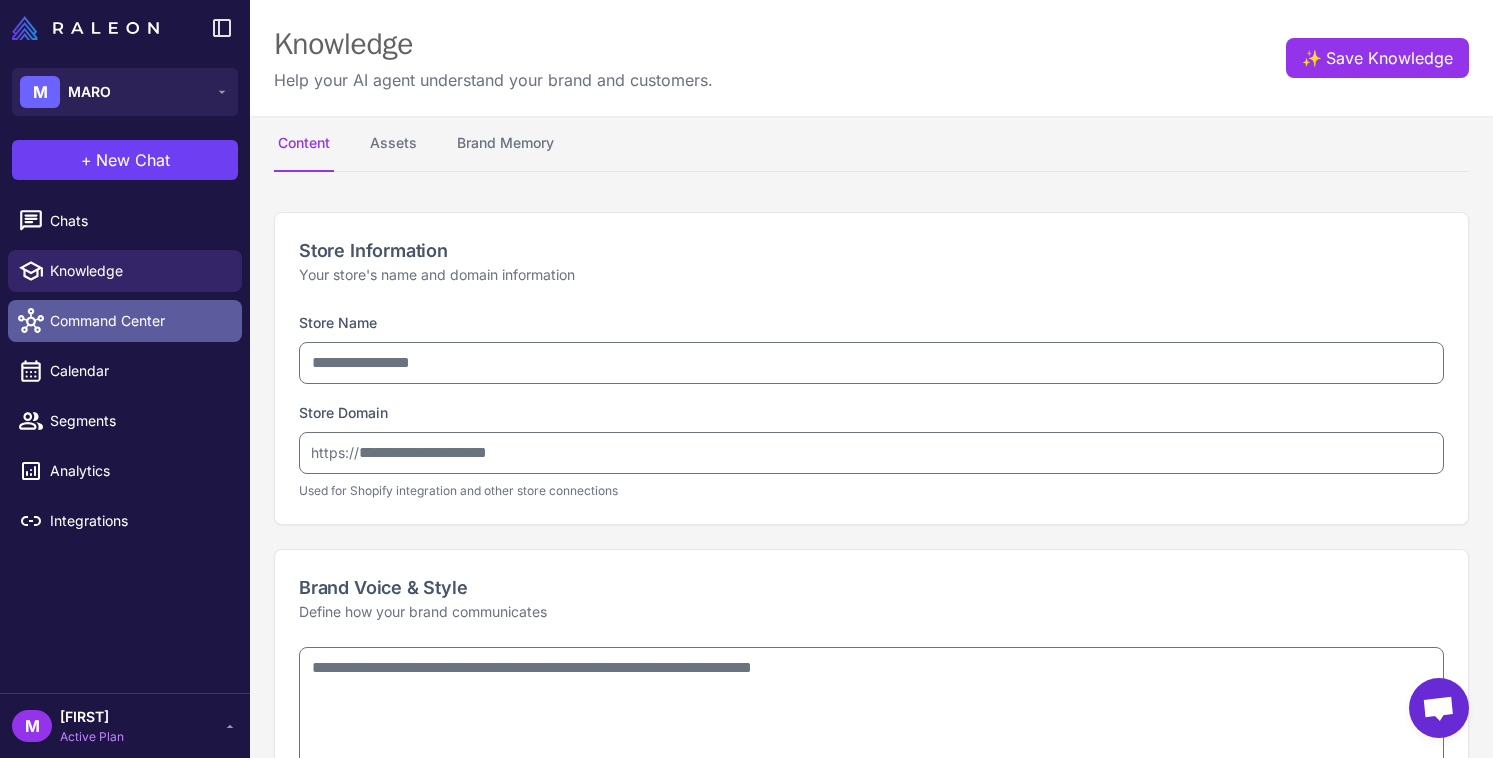 type on "****" 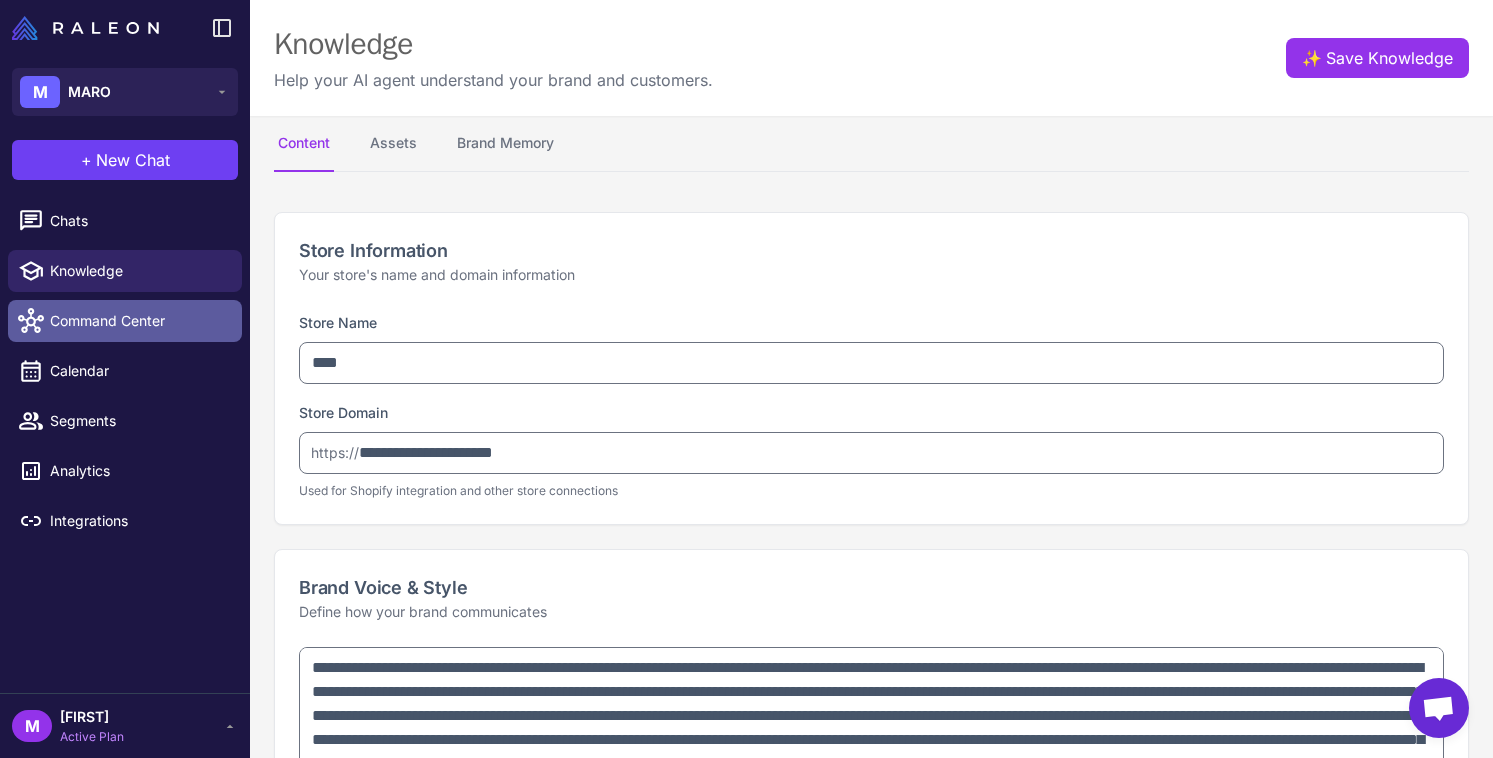 type on "**********" 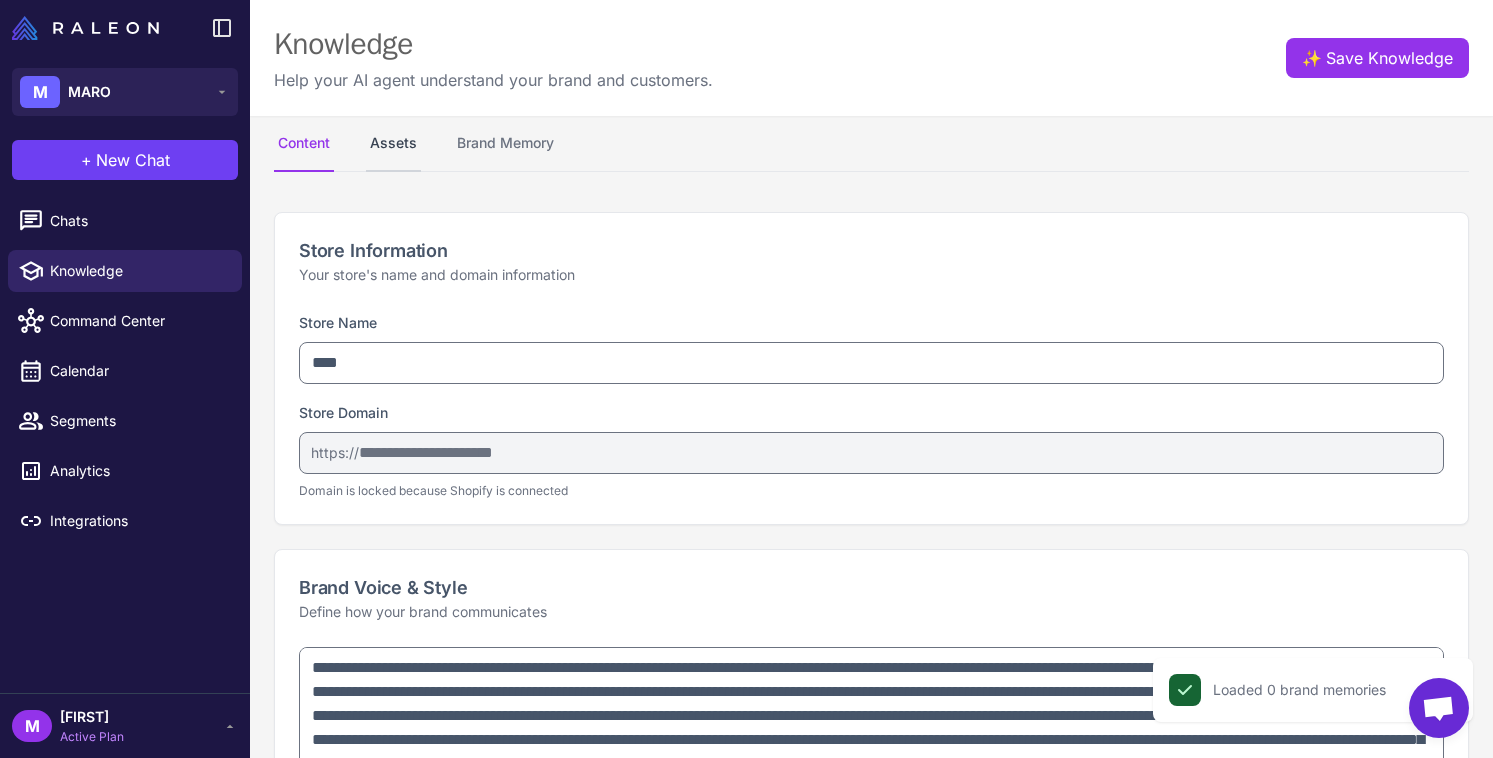 click on "Assets" at bounding box center [393, 144] 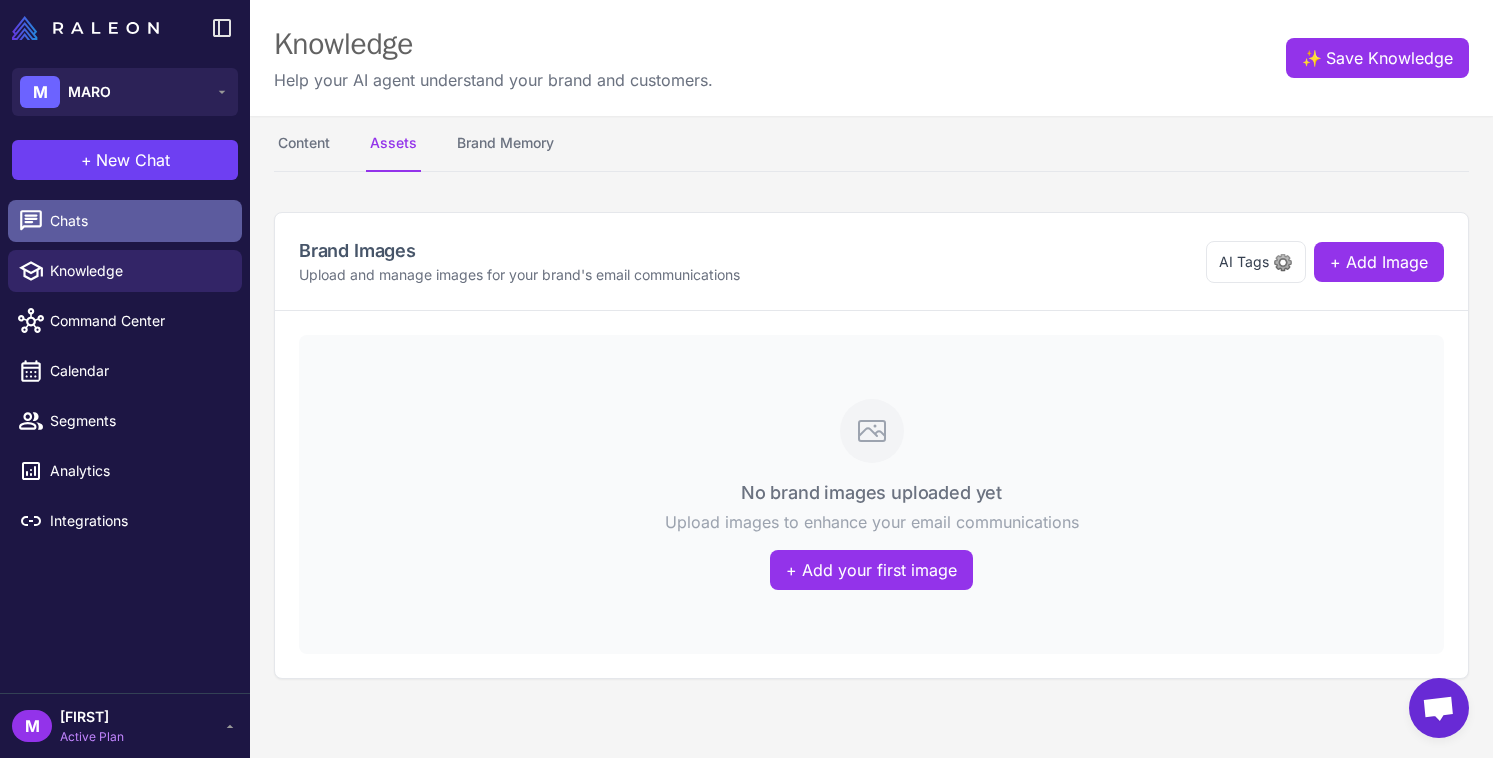 click on "Chats" at bounding box center (138, 221) 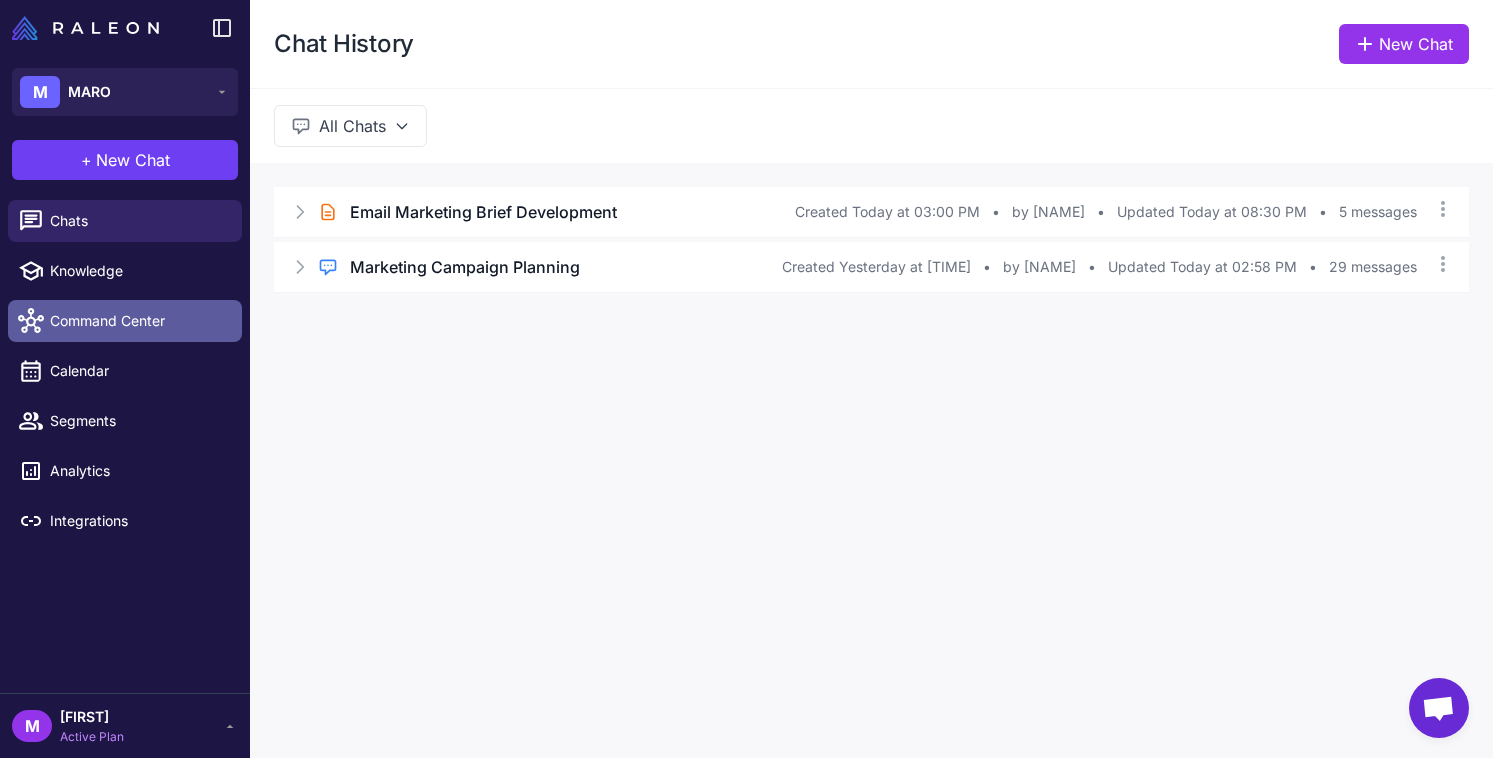 click on "Command Center" at bounding box center (138, 321) 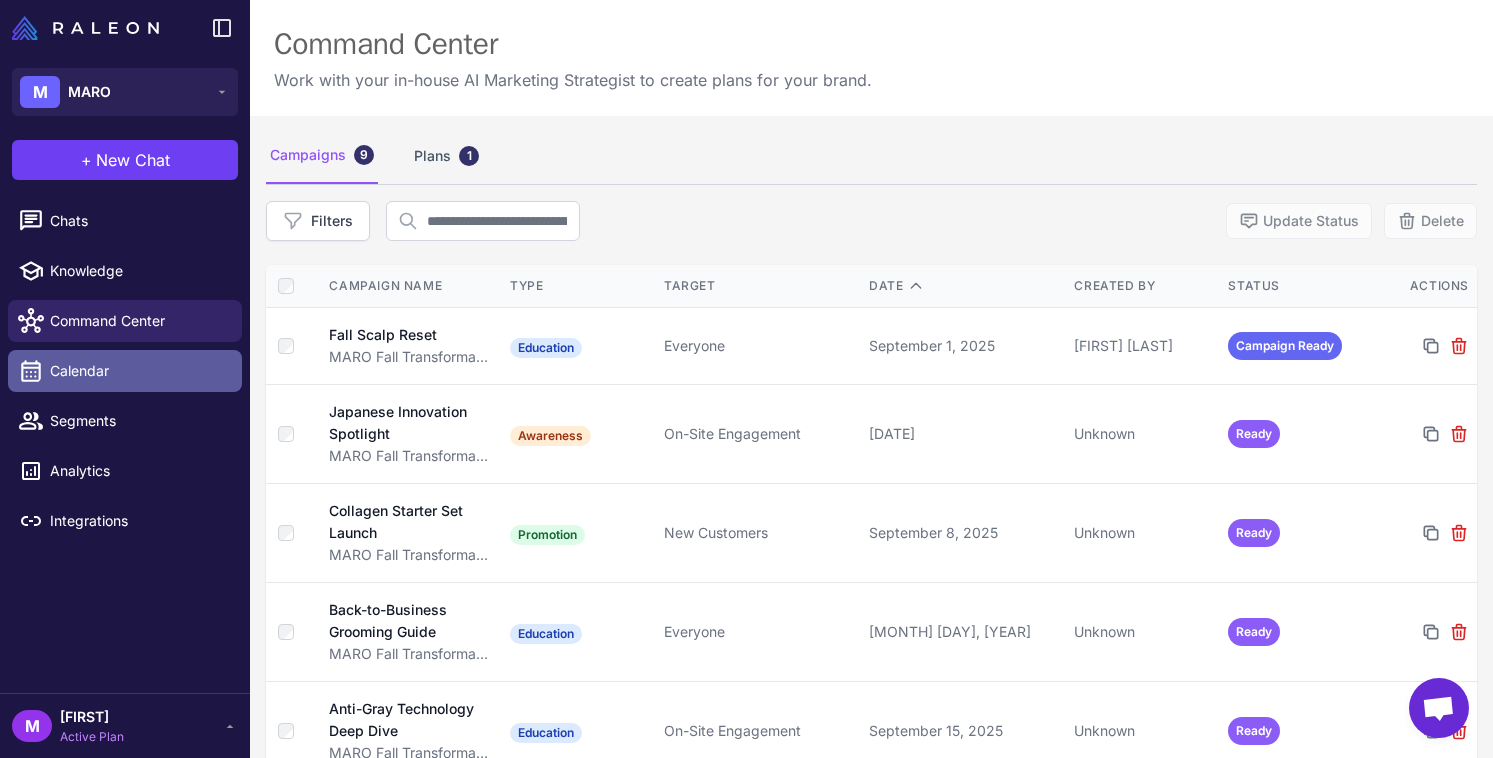 click on "Calendar" at bounding box center (125, 371) 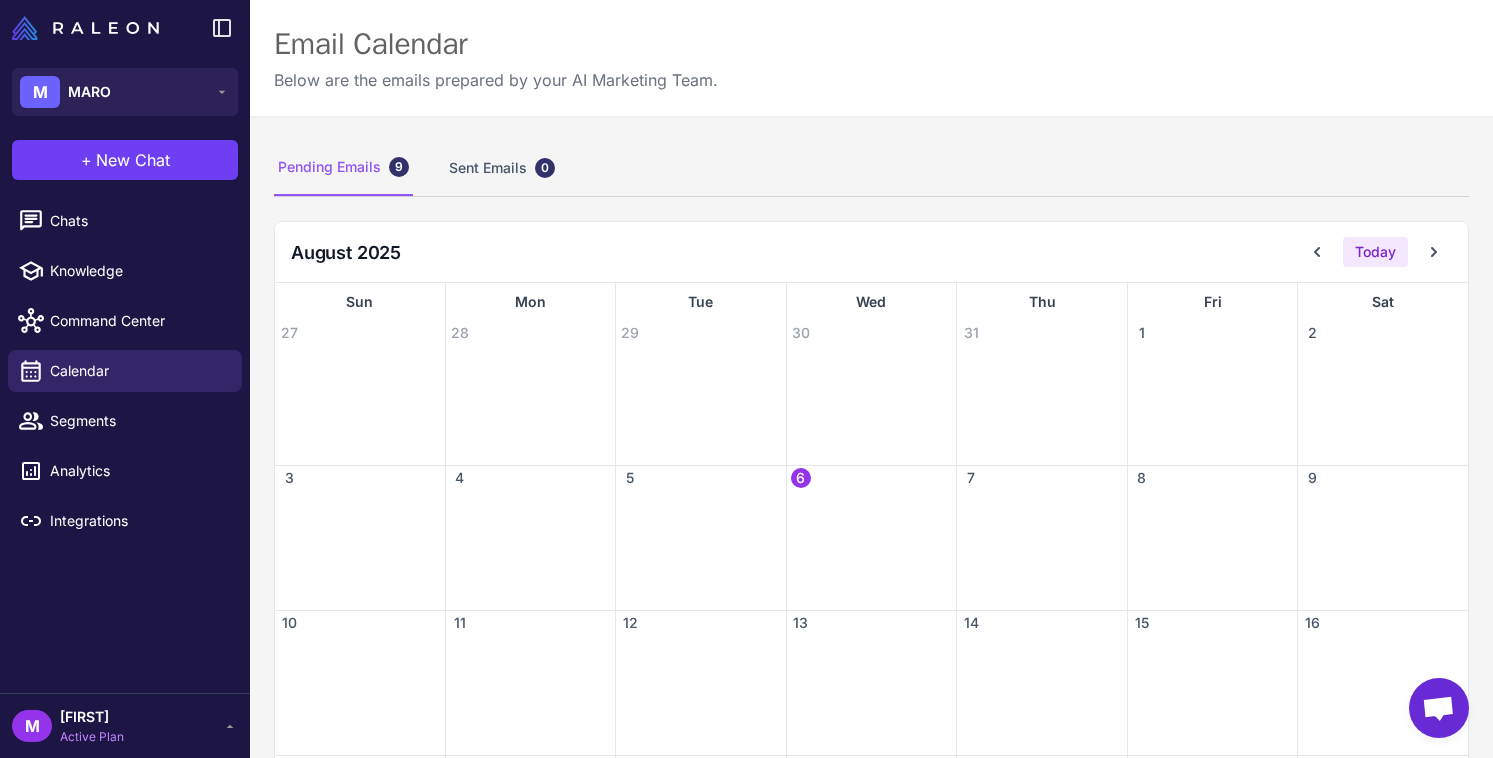 click on "Analytics" 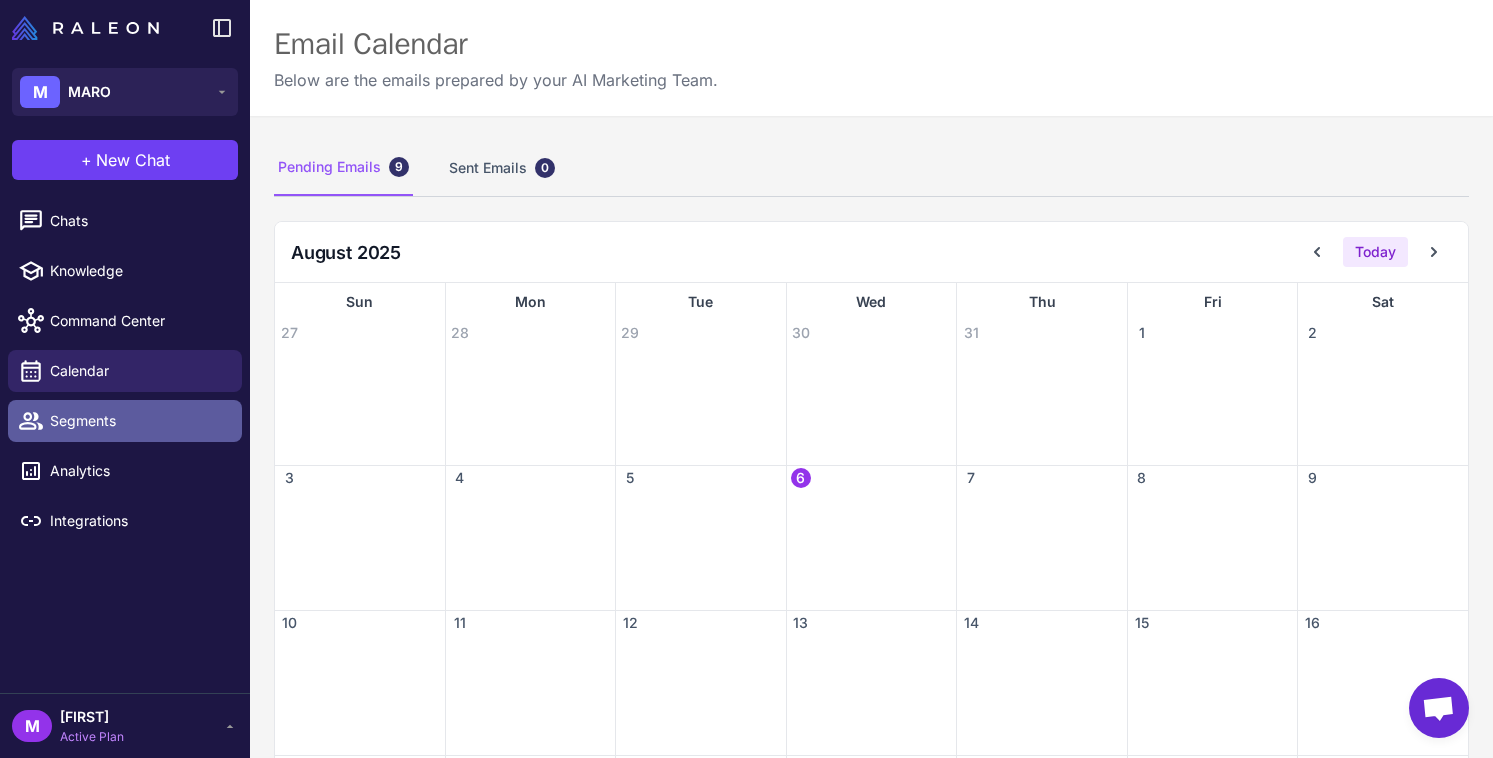 click on "Segments" at bounding box center [138, 421] 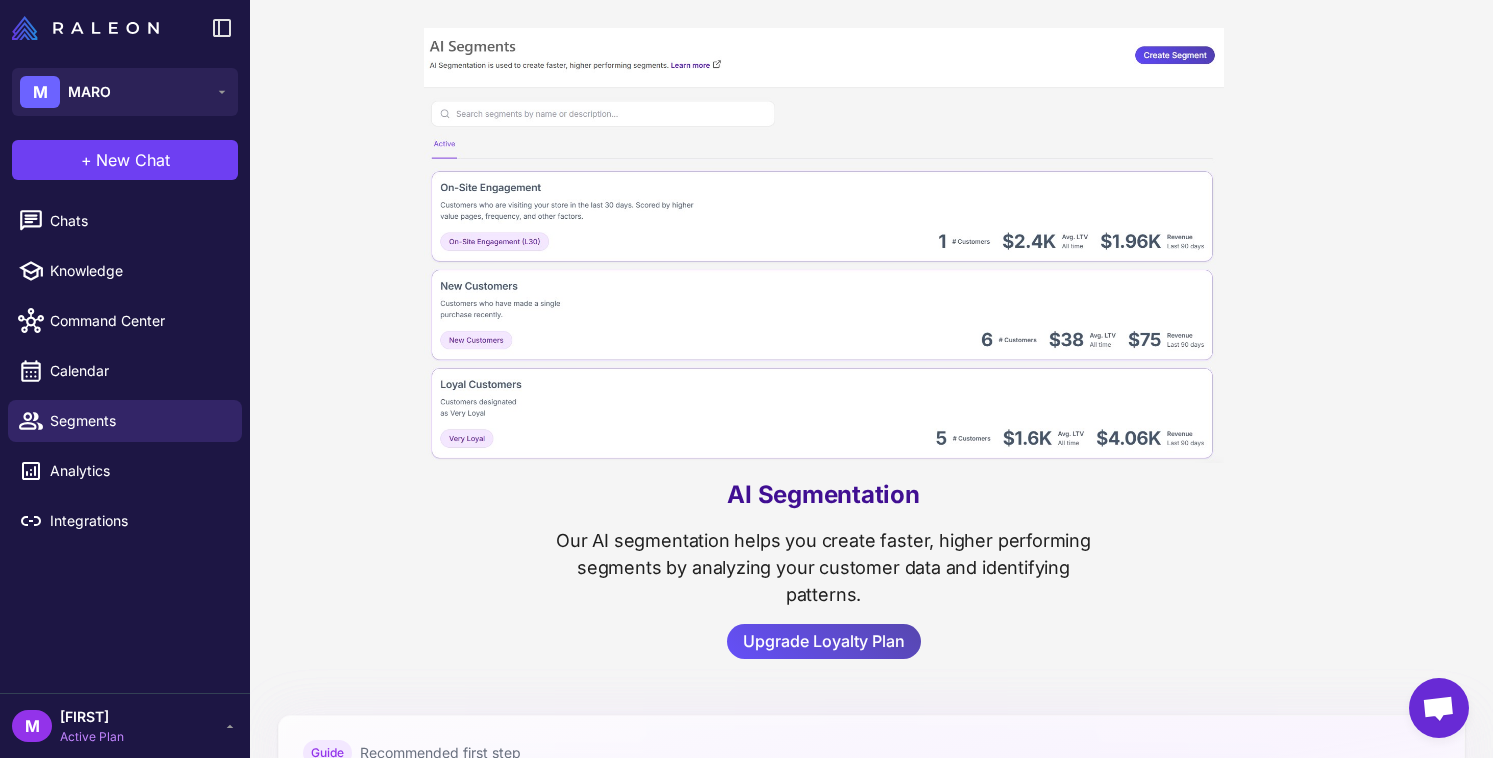click on "Upgrade Loyalty Plan" at bounding box center [824, 641] 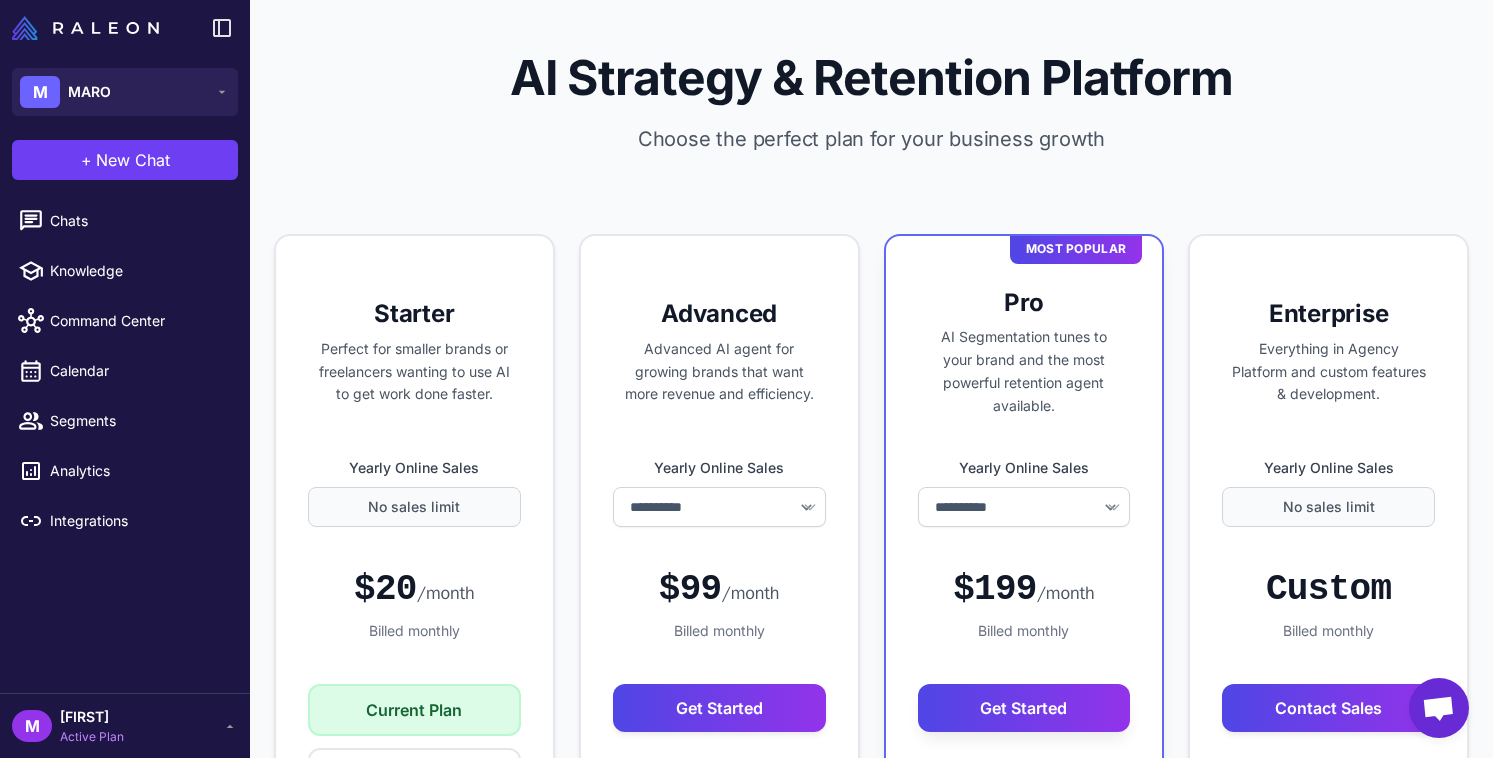 select on "******" 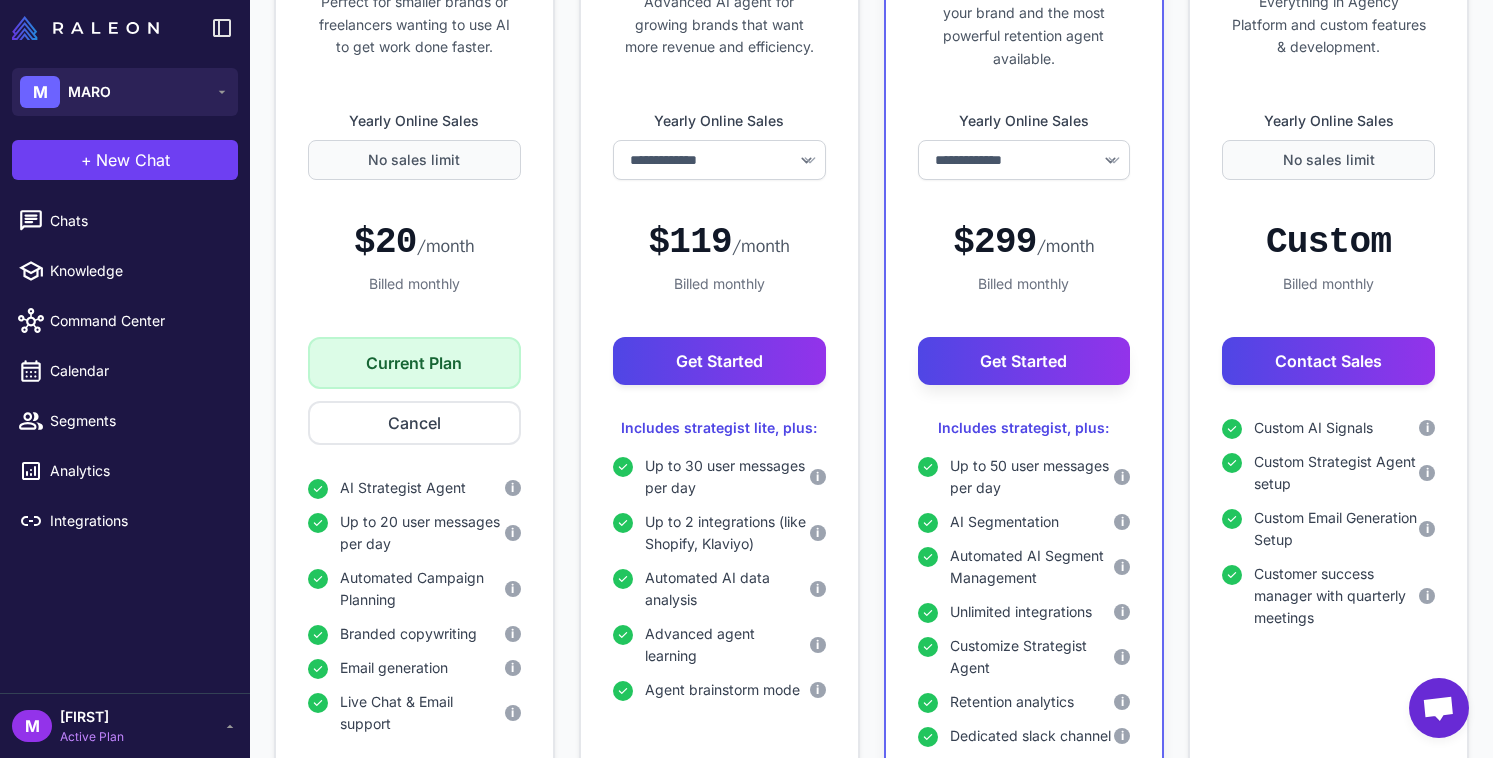 scroll, scrollTop: 362, scrollLeft: 0, axis: vertical 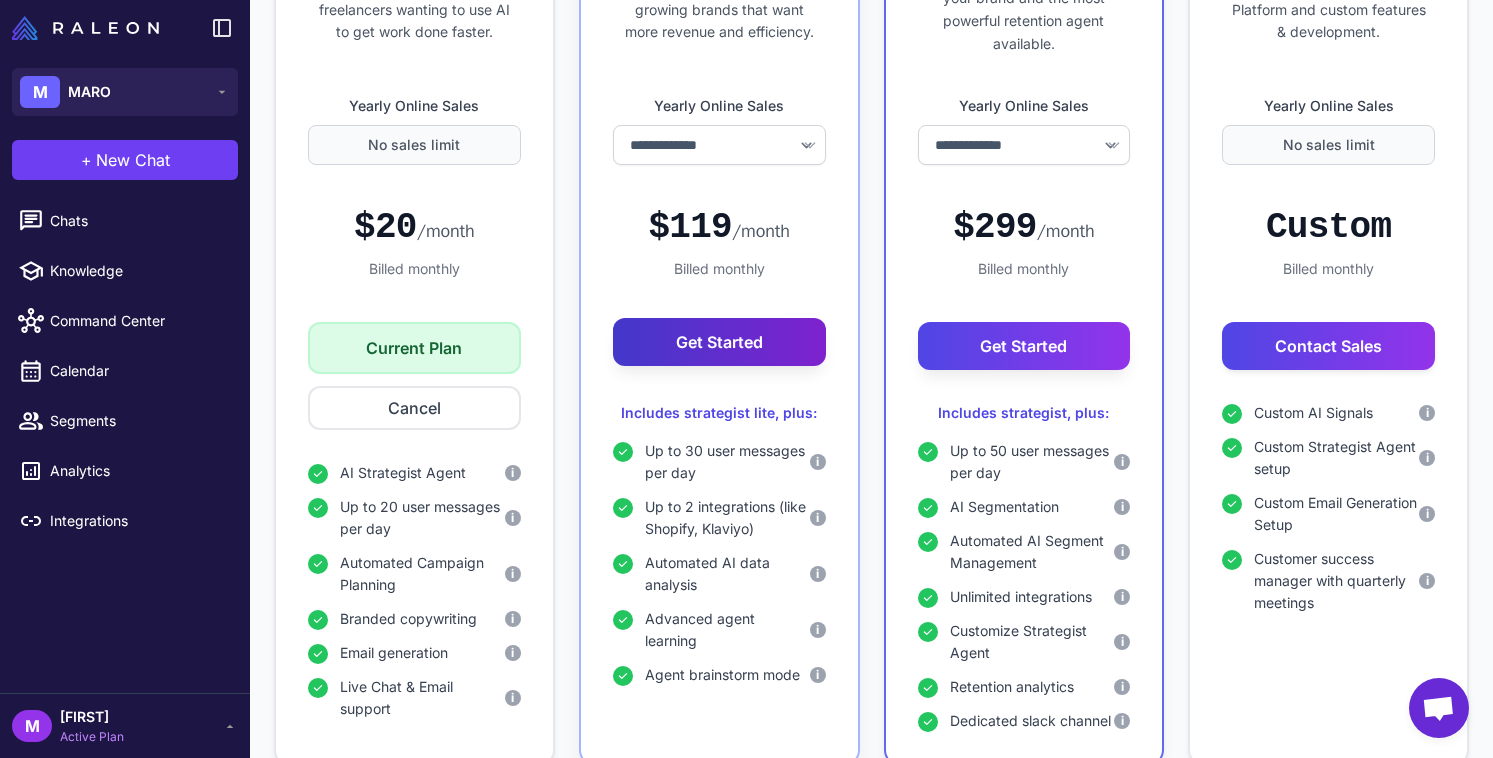 click on "Get Started" 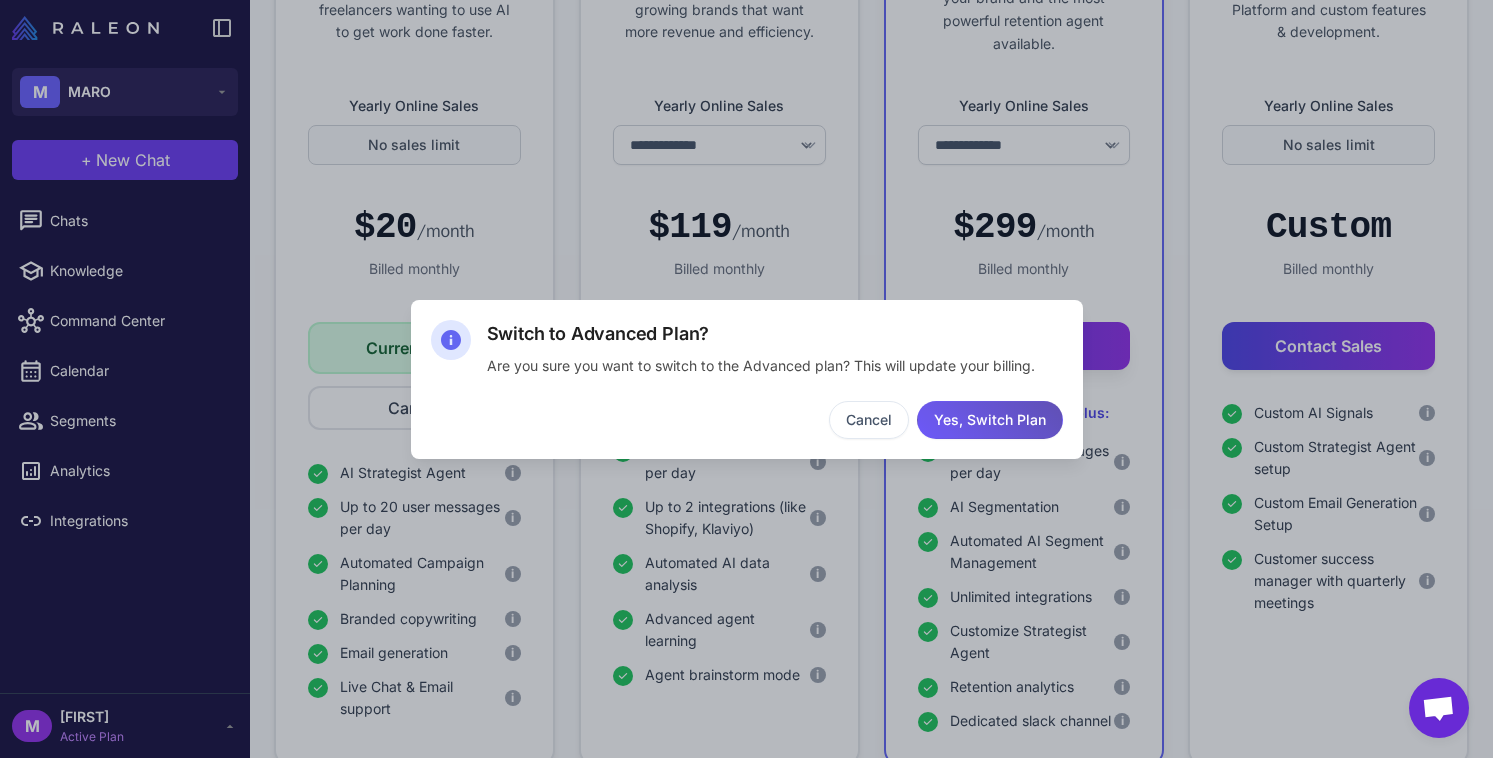 click on "Yes, Switch Plan" at bounding box center [990, 420] 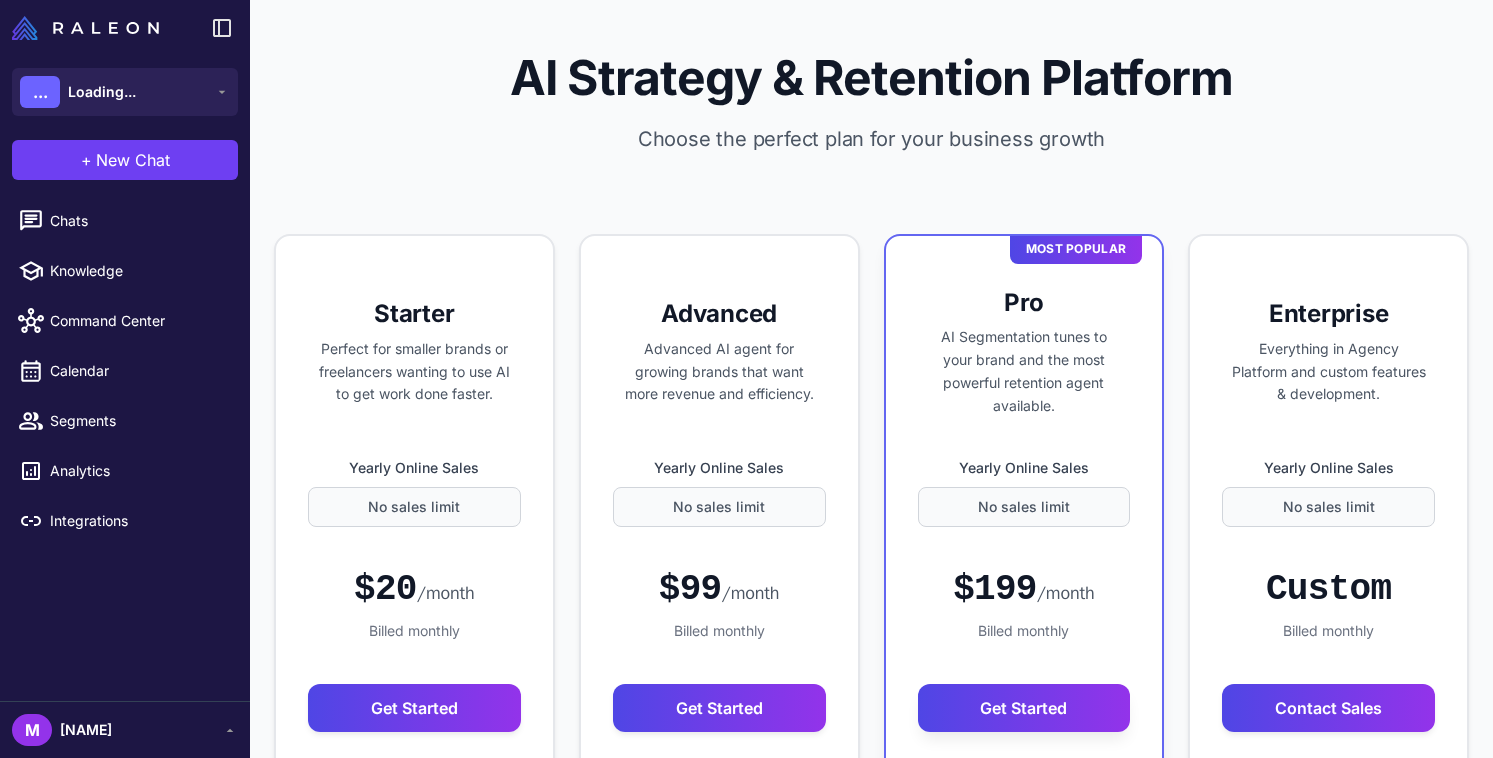 scroll, scrollTop: 0, scrollLeft: 0, axis: both 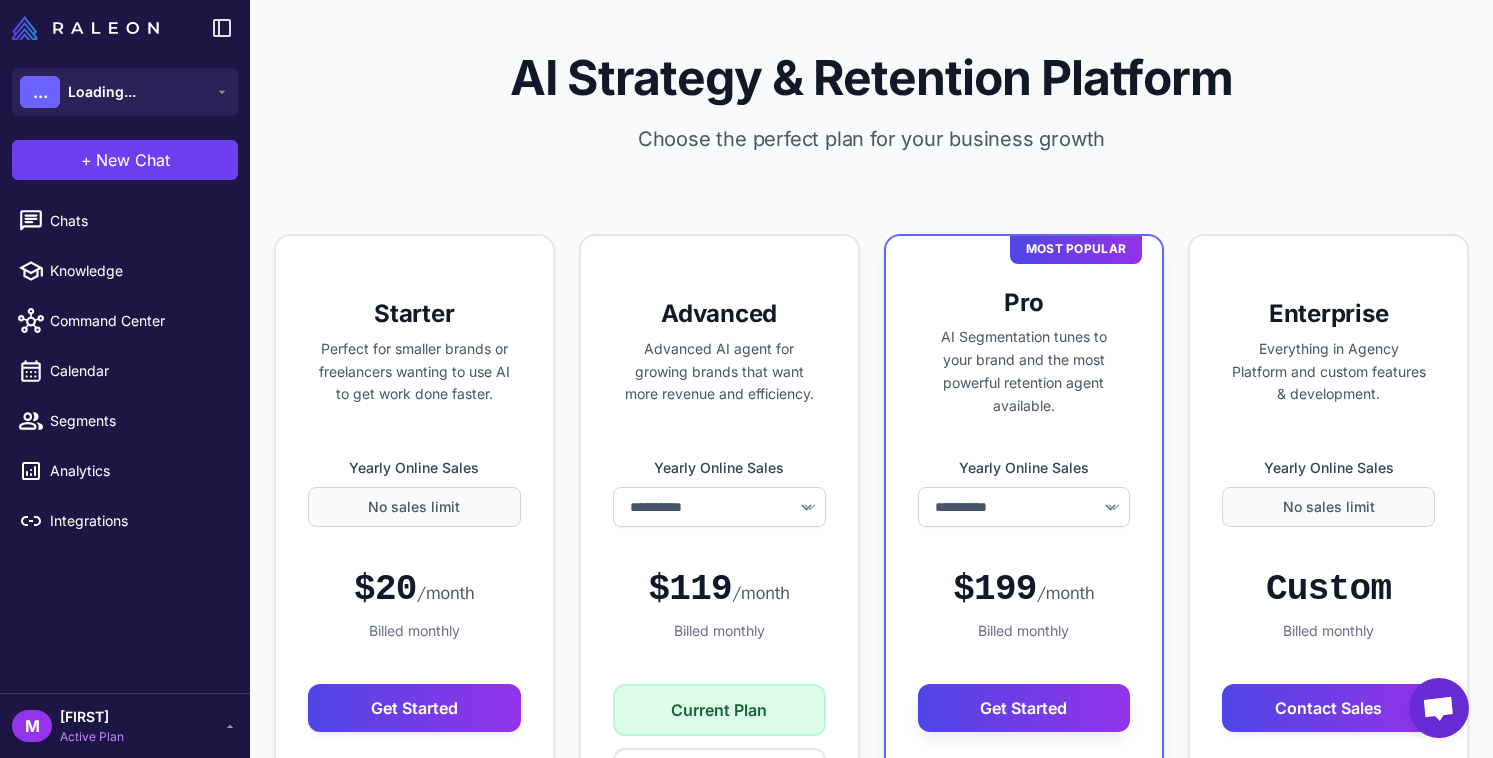 select on "******" 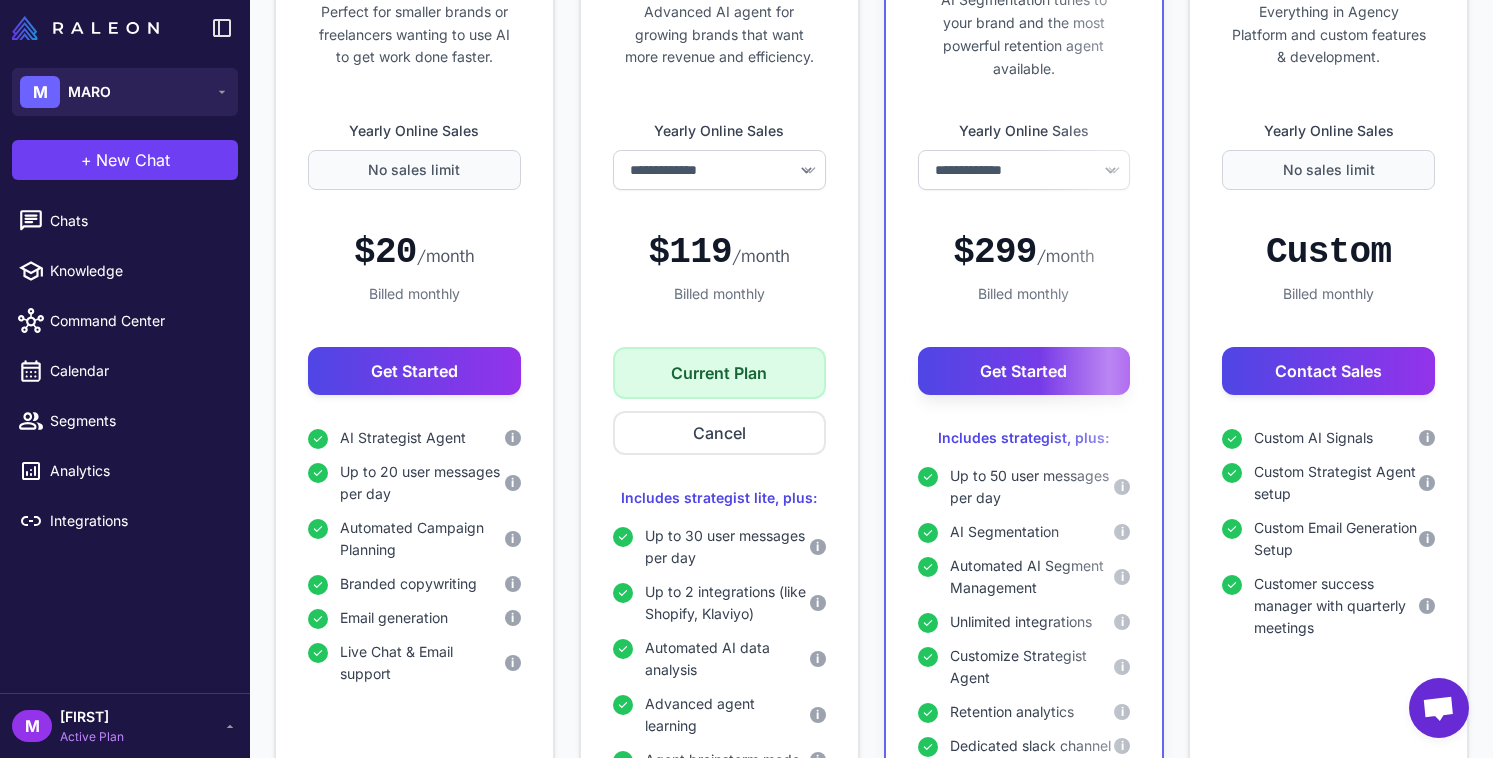scroll, scrollTop: 0, scrollLeft: 0, axis: both 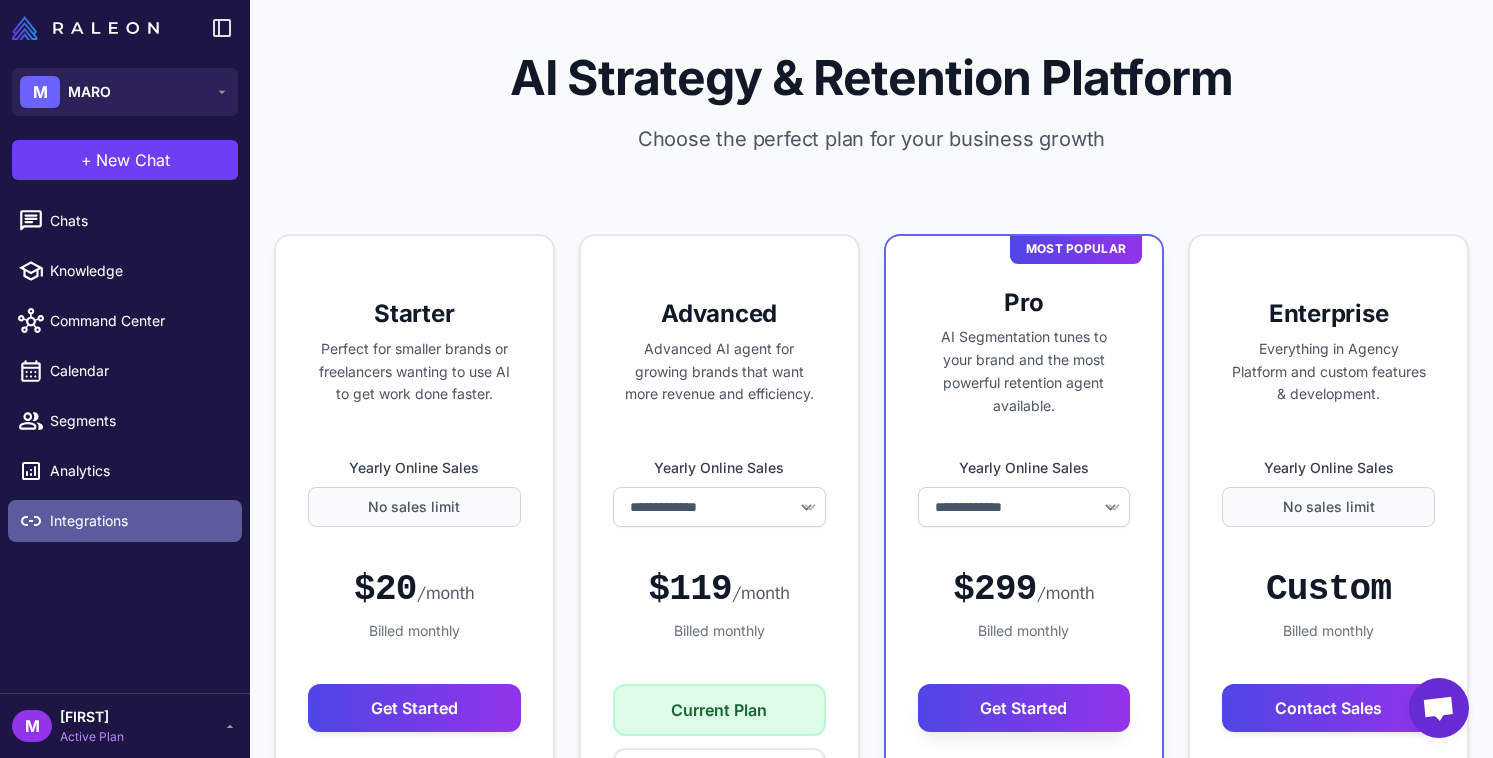click on "Integrations" at bounding box center (138, 521) 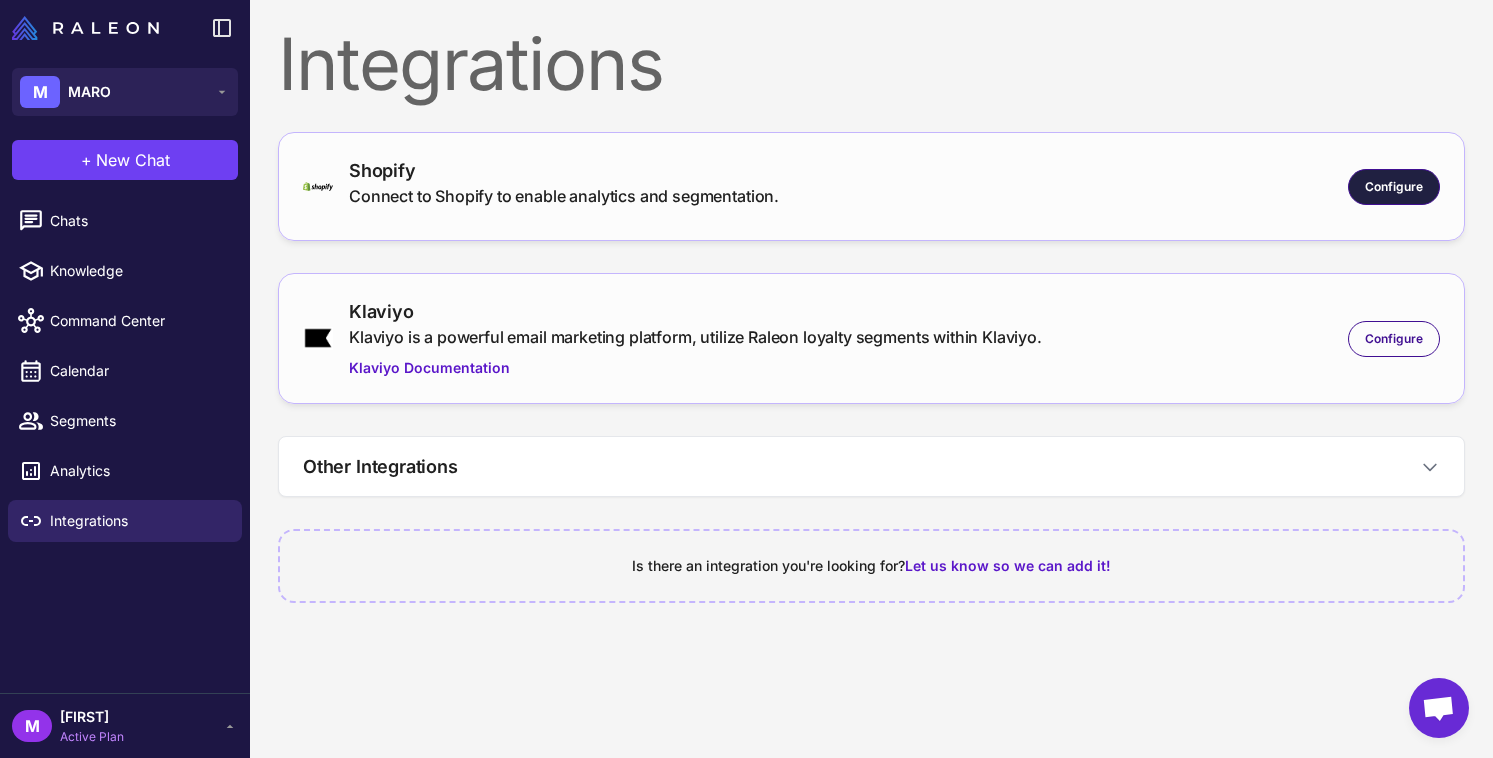 click on "Configure" at bounding box center [1394, 187] 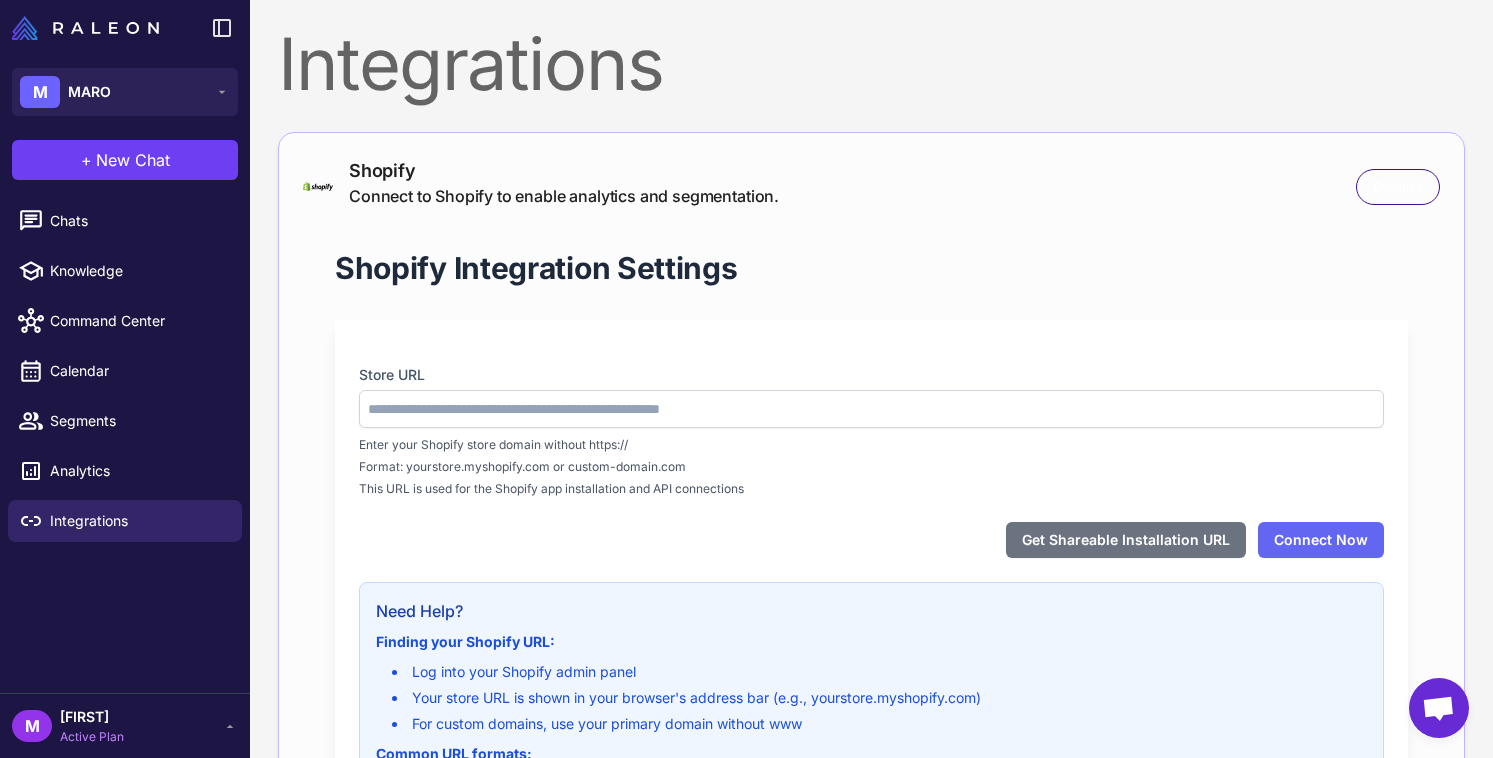 type on "**********" 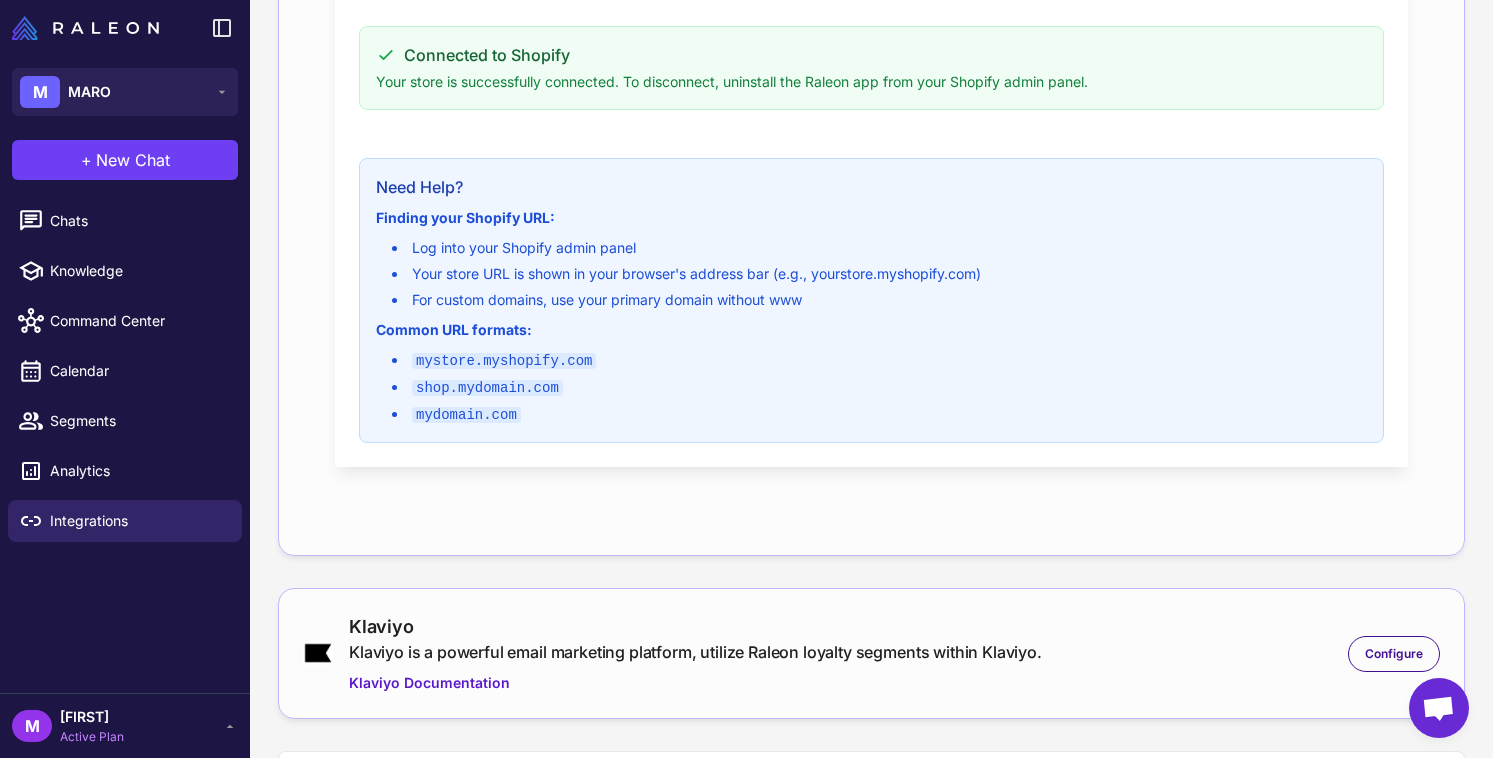 scroll, scrollTop: 719, scrollLeft: 0, axis: vertical 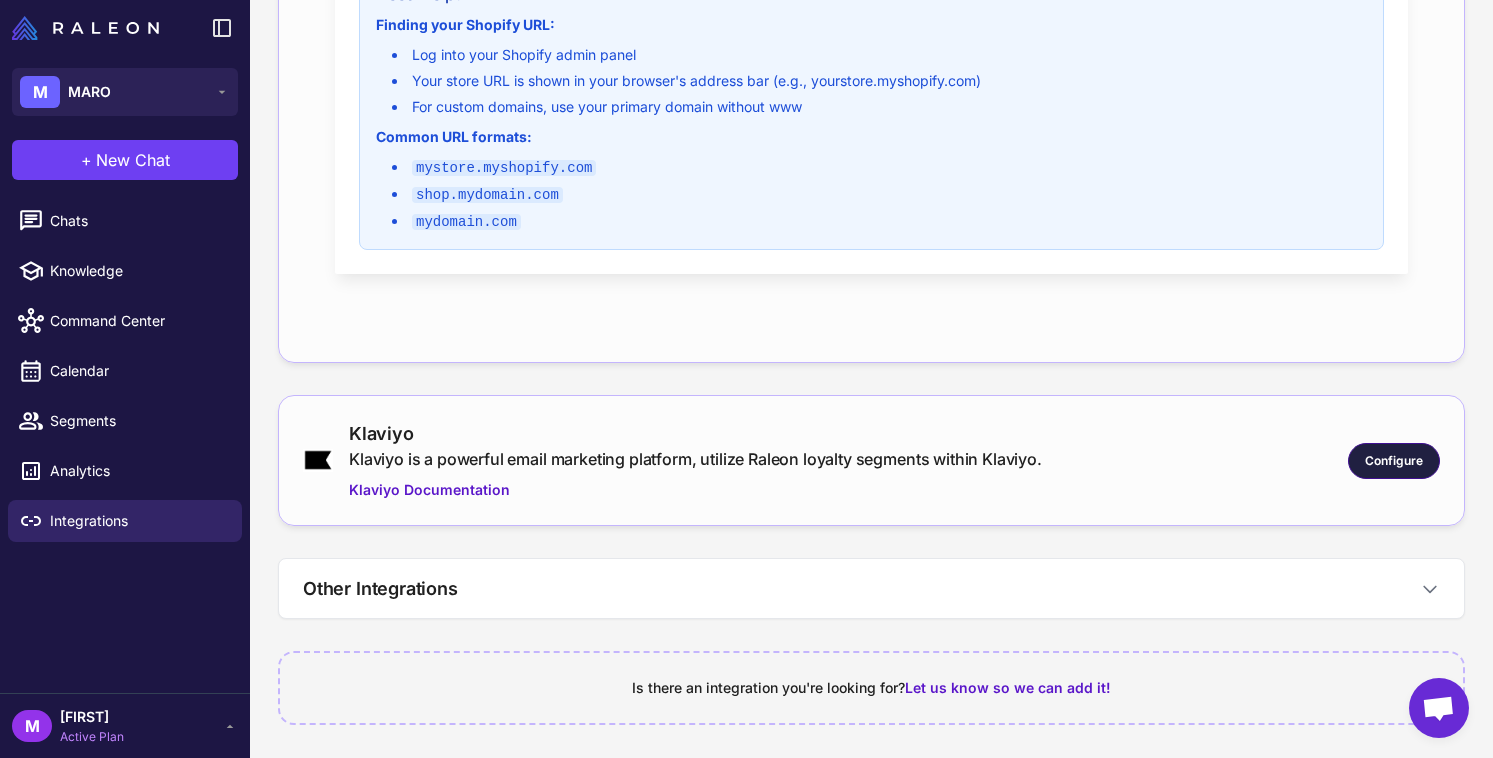 click on "Configure" at bounding box center [1394, 461] 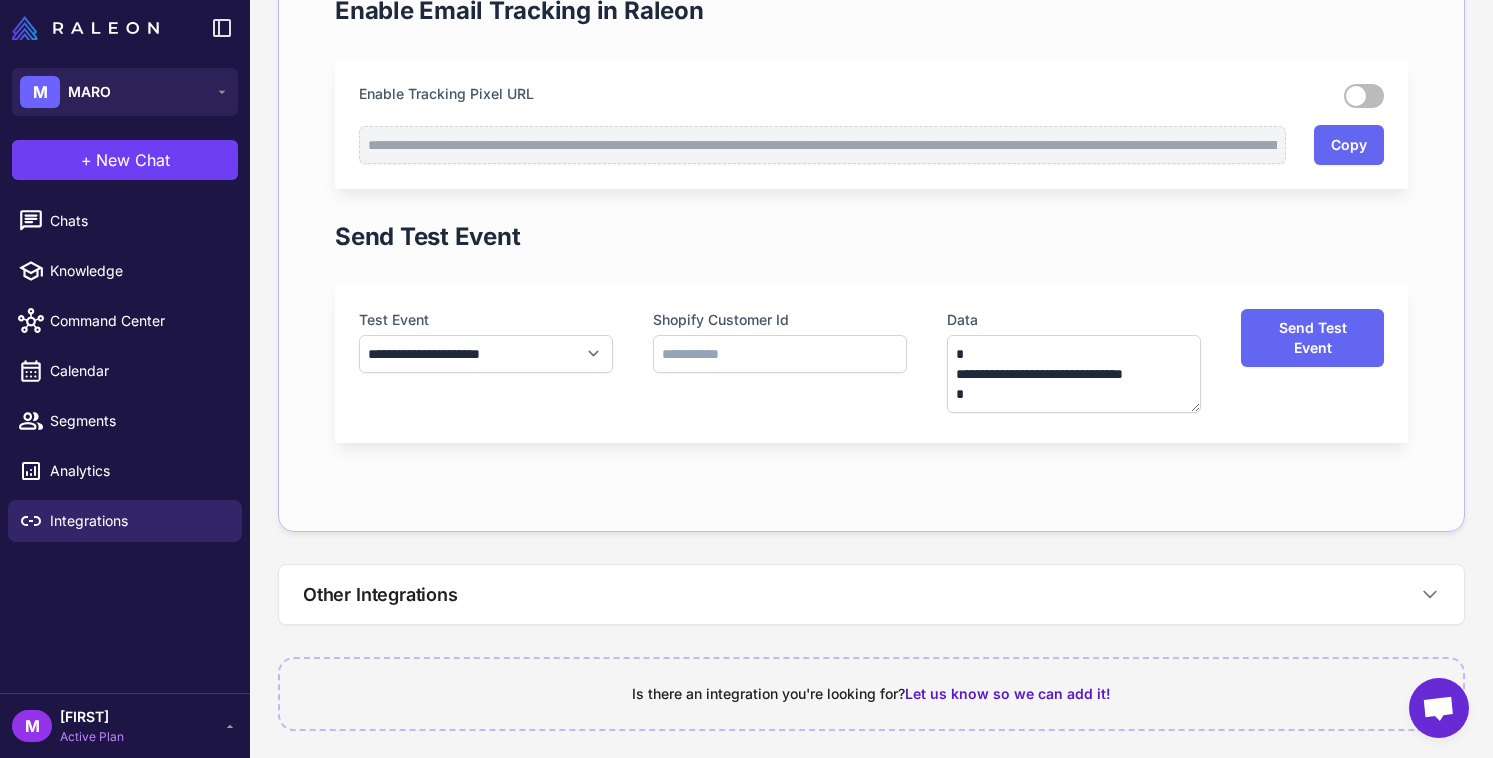 scroll, scrollTop: 1980, scrollLeft: 0, axis: vertical 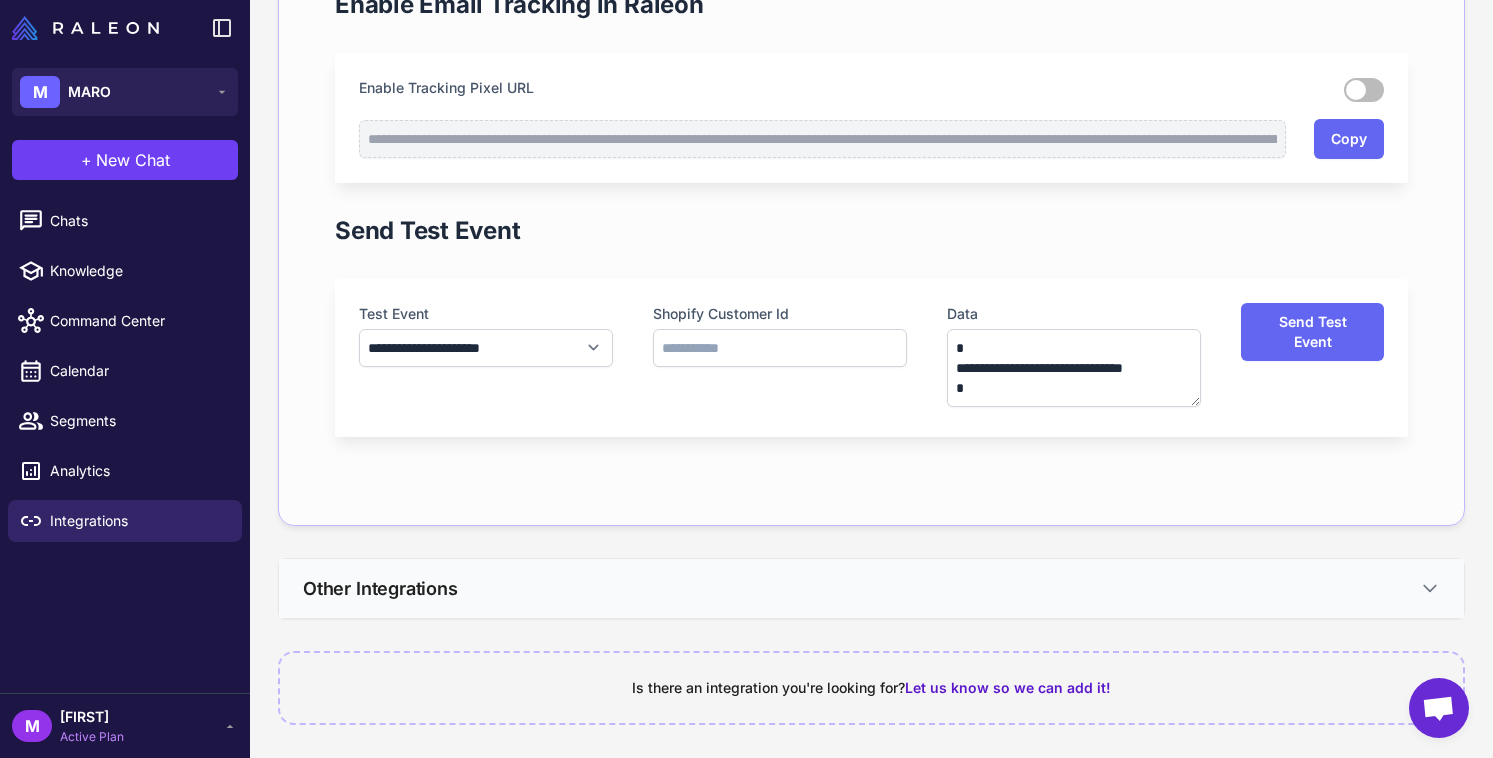 click on "Other Integrations" at bounding box center (871, 588) 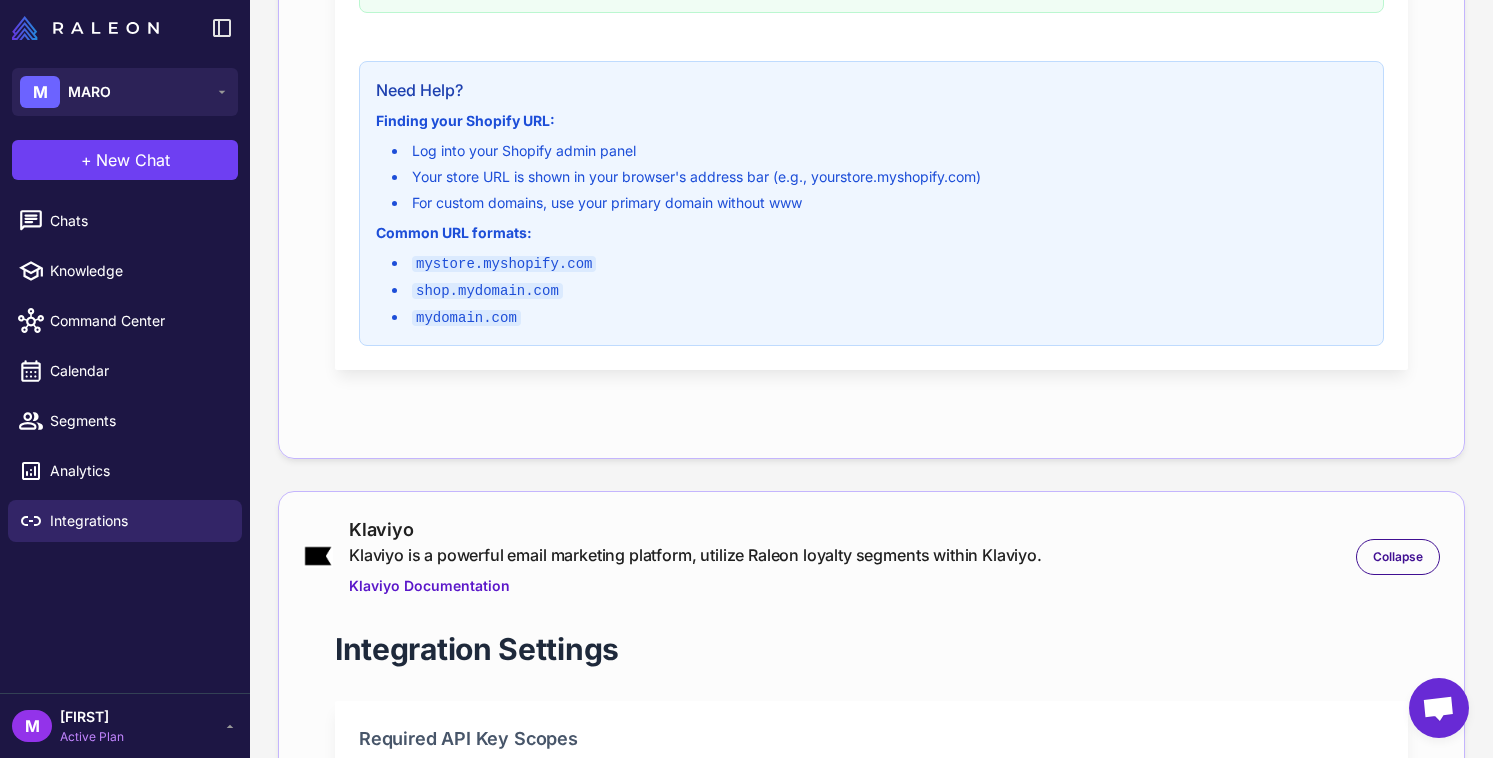 scroll, scrollTop: 613, scrollLeft: 0, axis: vertical 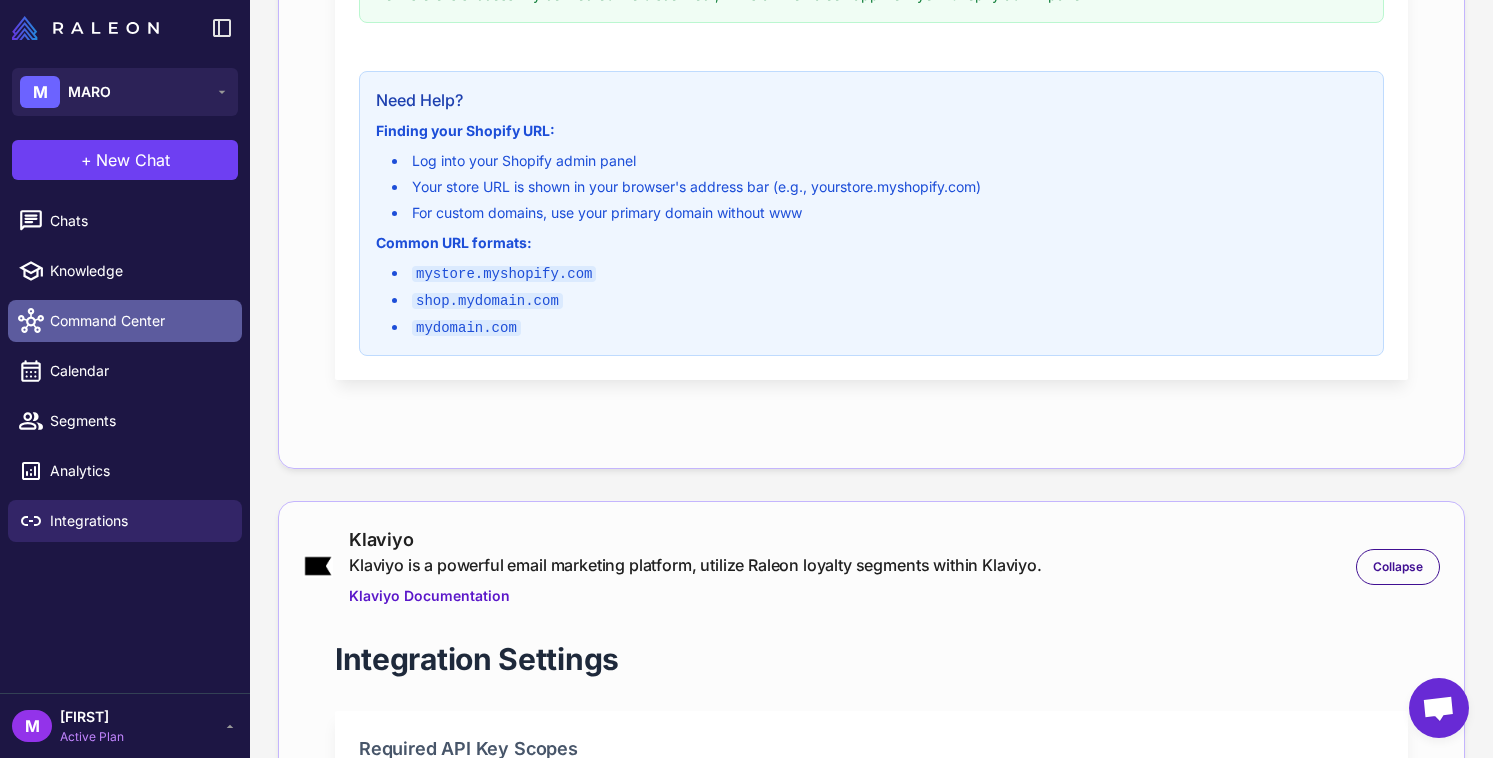click on "Command Center" at bounding box center (138, 321) 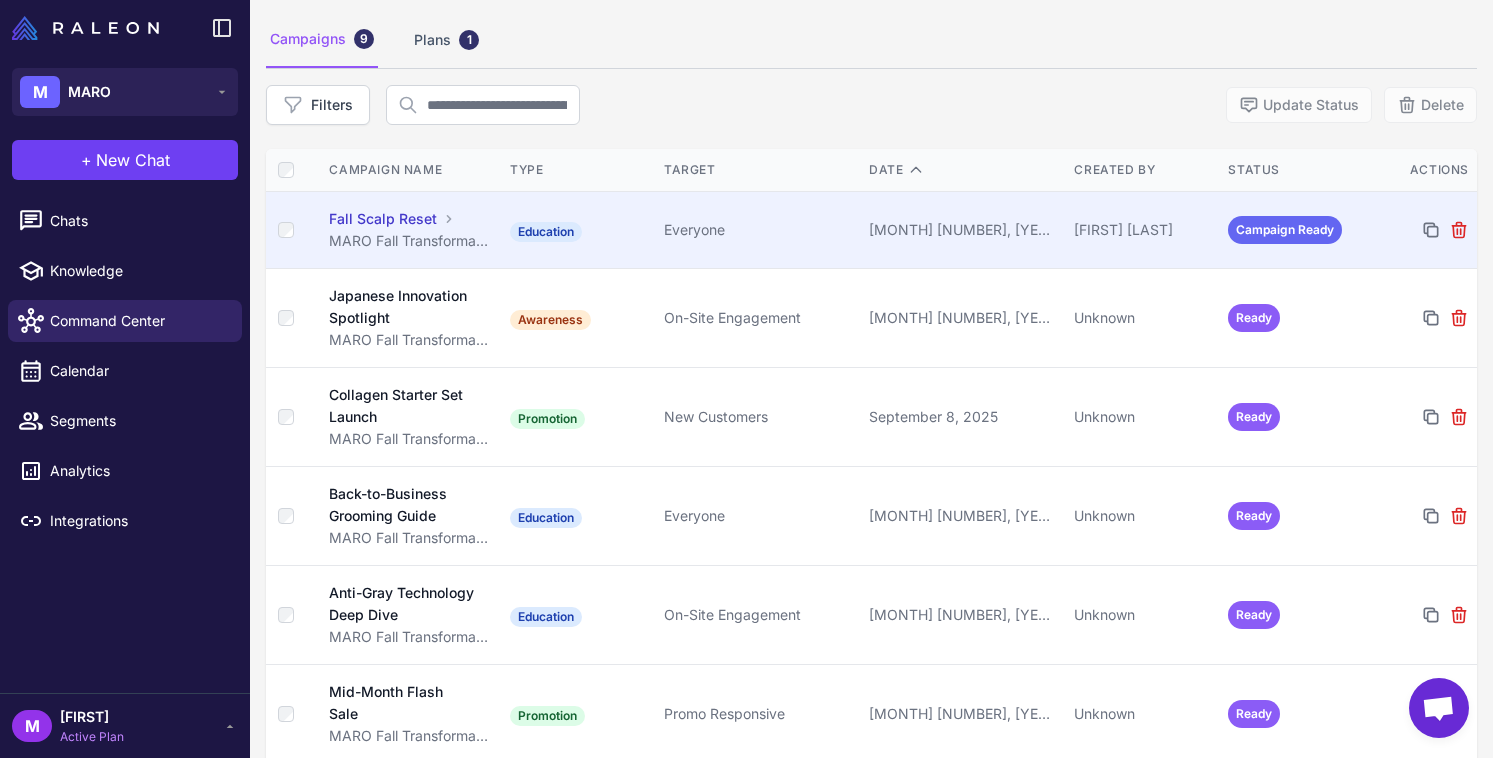 click on "Fall Scalp Reset" at bounding box center [383, 219] 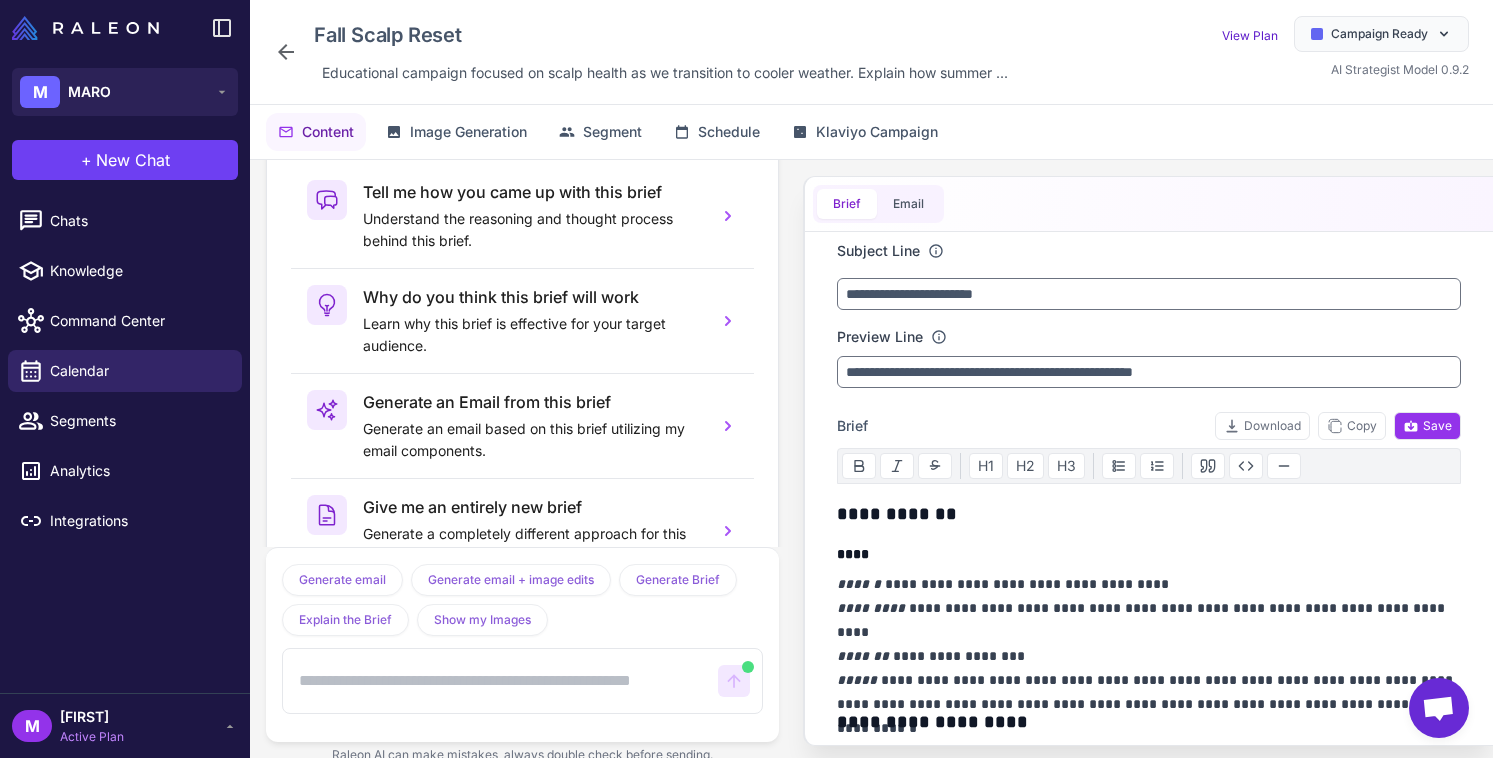 scroll, scrollTop: 777, scrollLeft: 0, axis: vertical 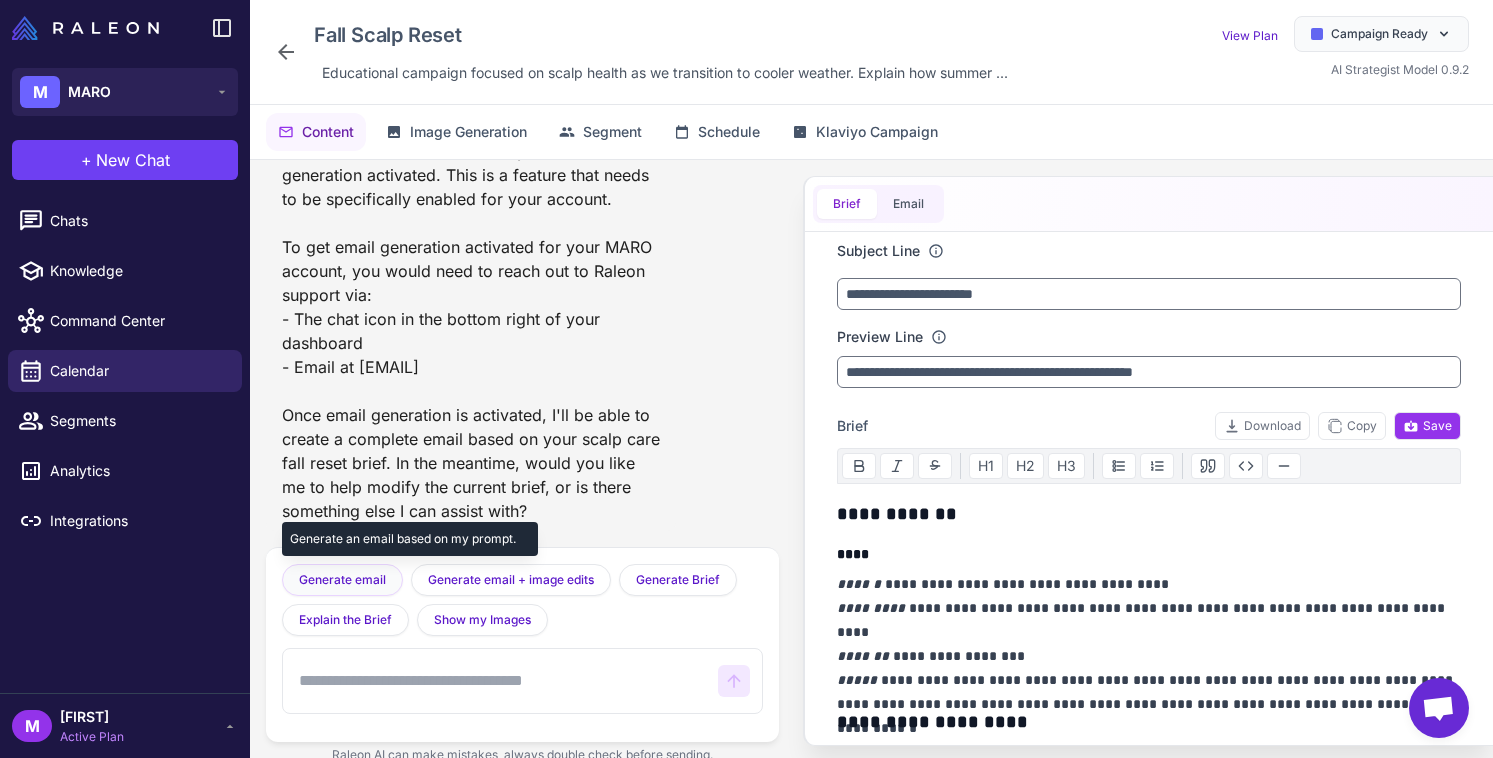 click on "Generate email" at bounding box center (342, 580) 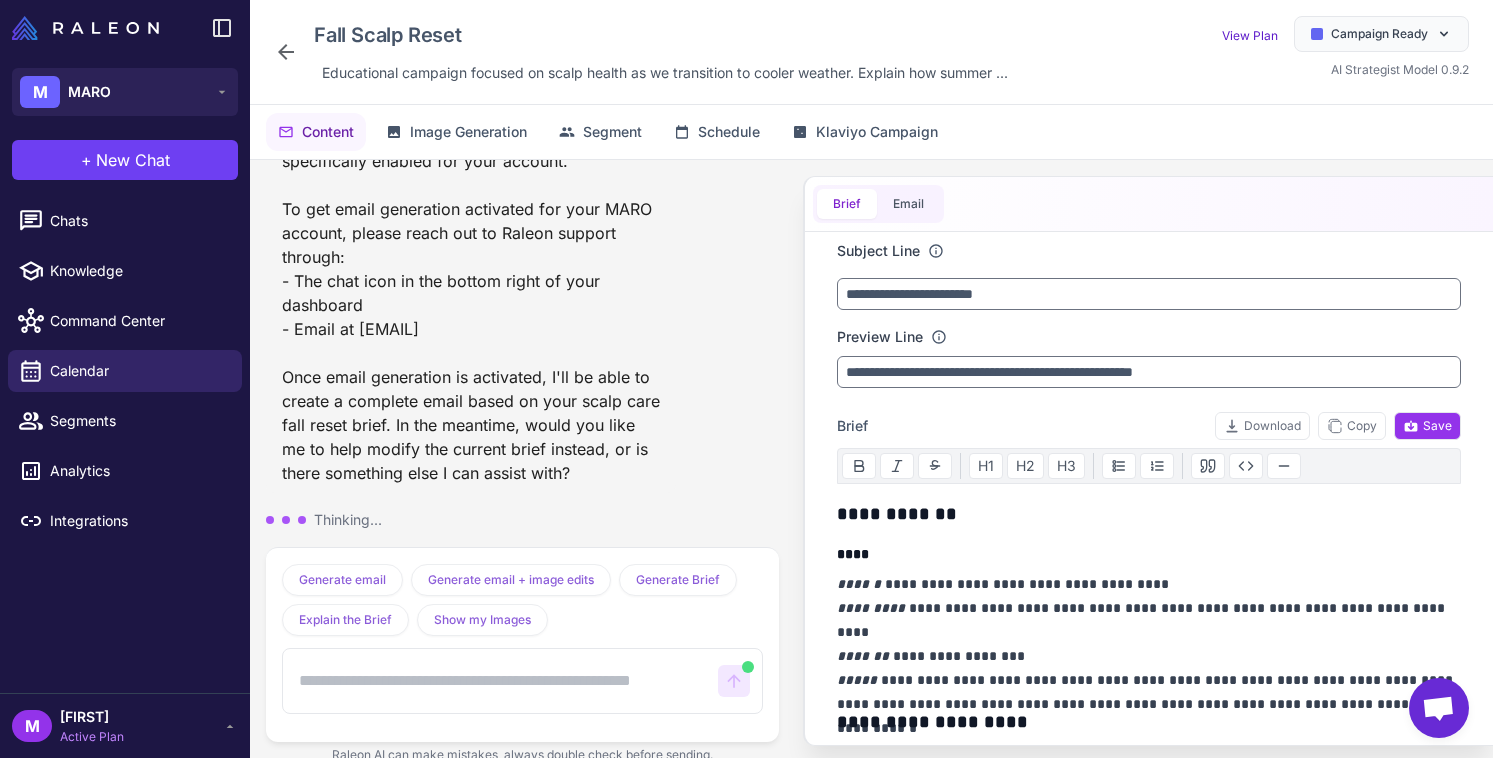scroll, scrollTop: 1363, scrollLeft: 0, axis: vertical 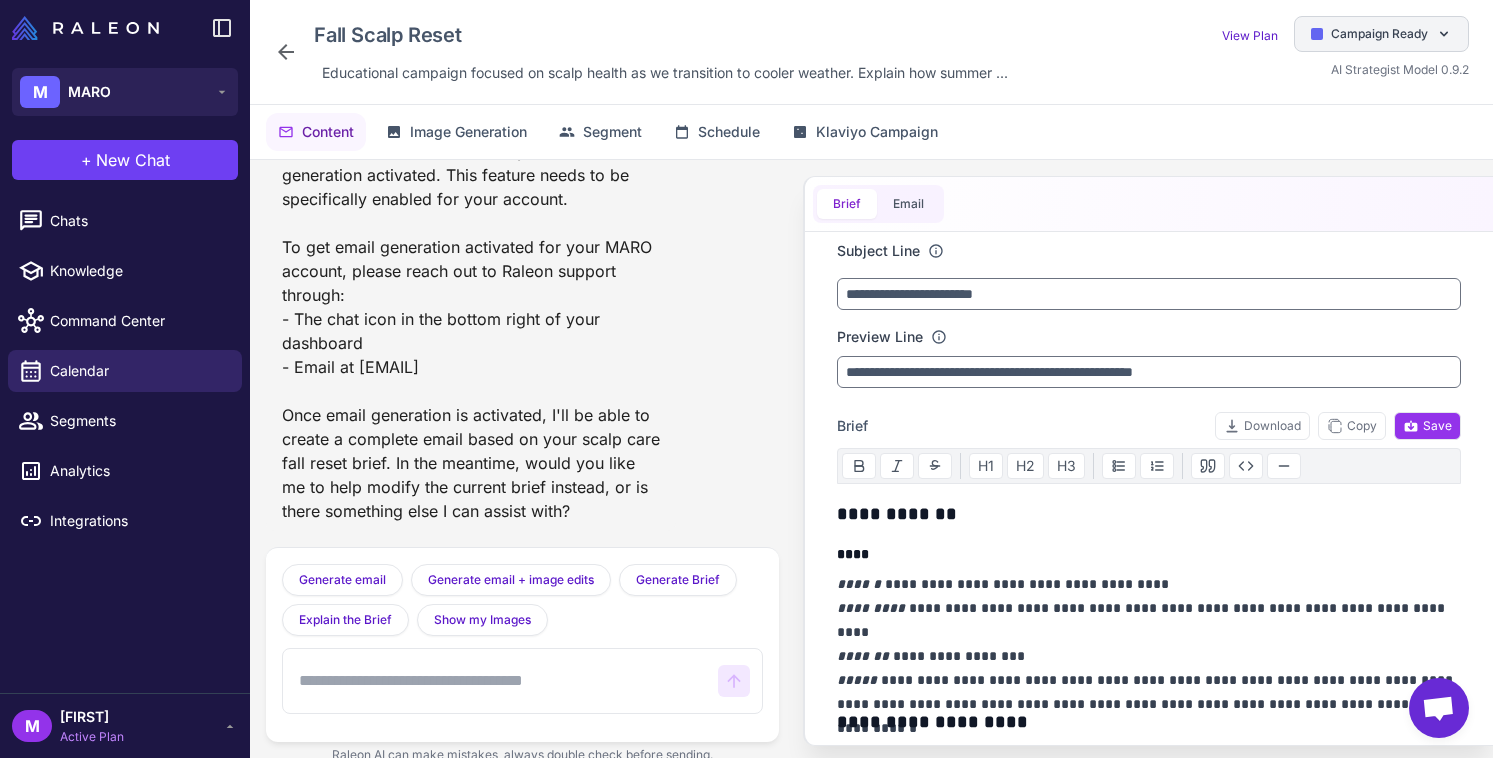 click on "Campaign Ready" at bounding box center [1379, 34] 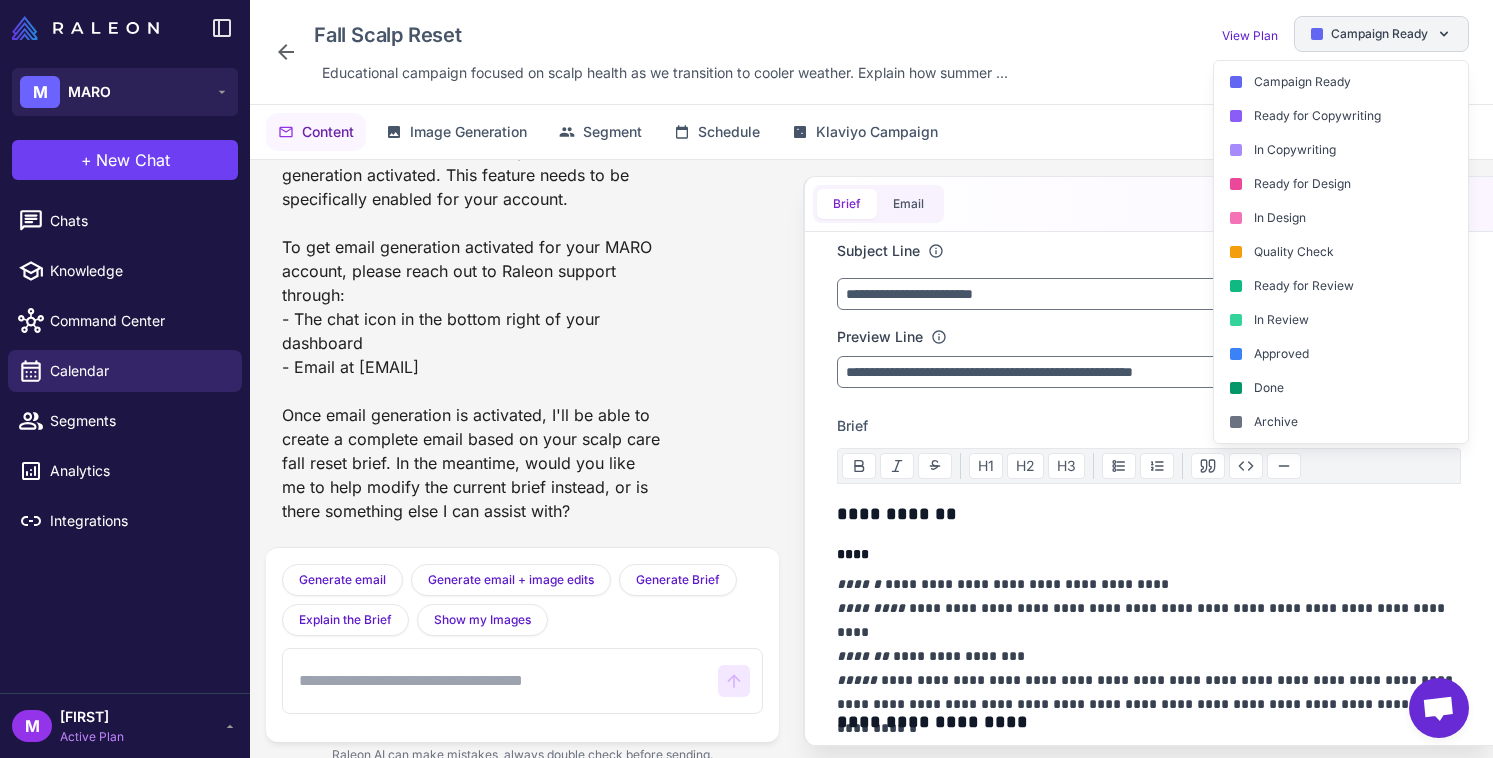 click on "Campaign Ready" at bounding box center (1379, 34) 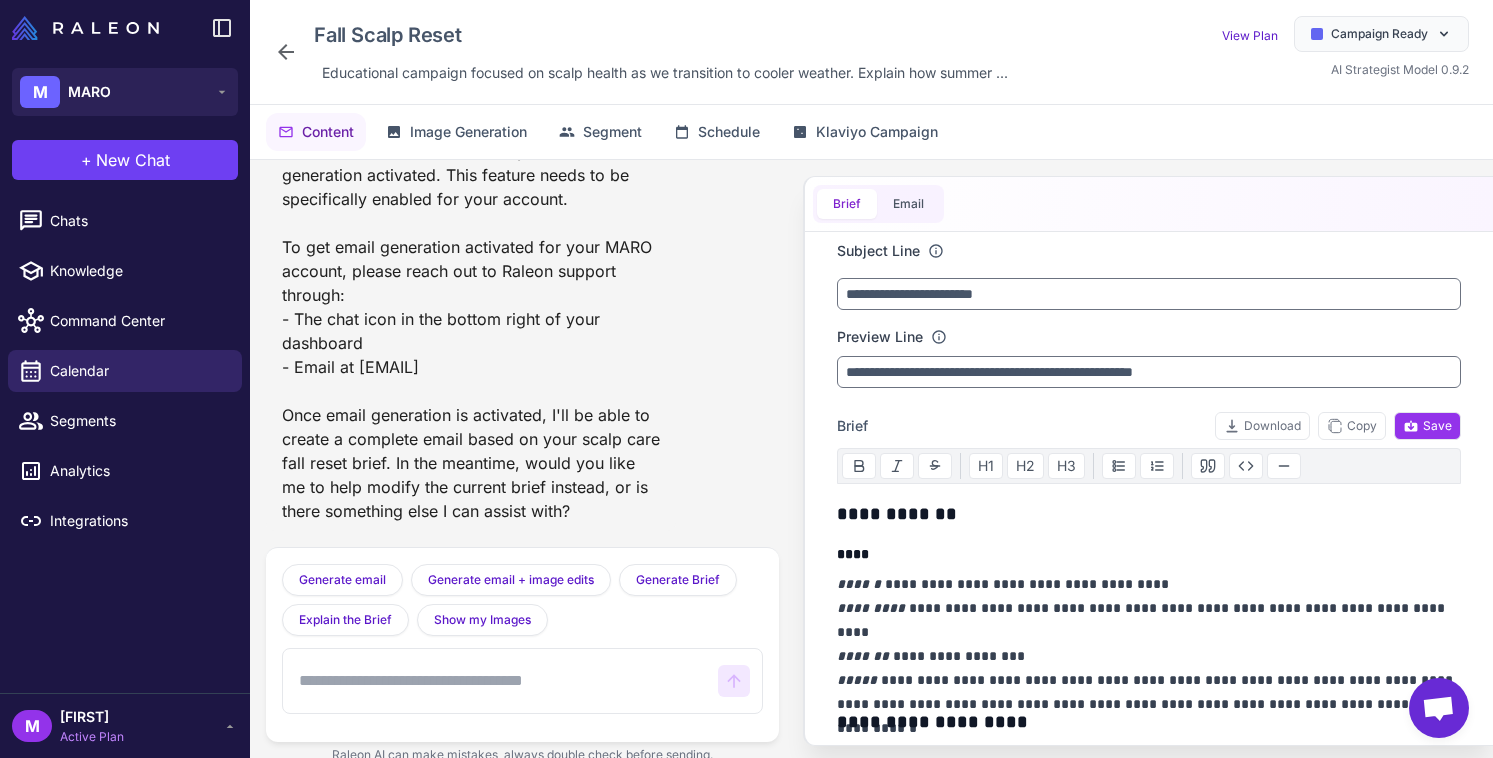 click 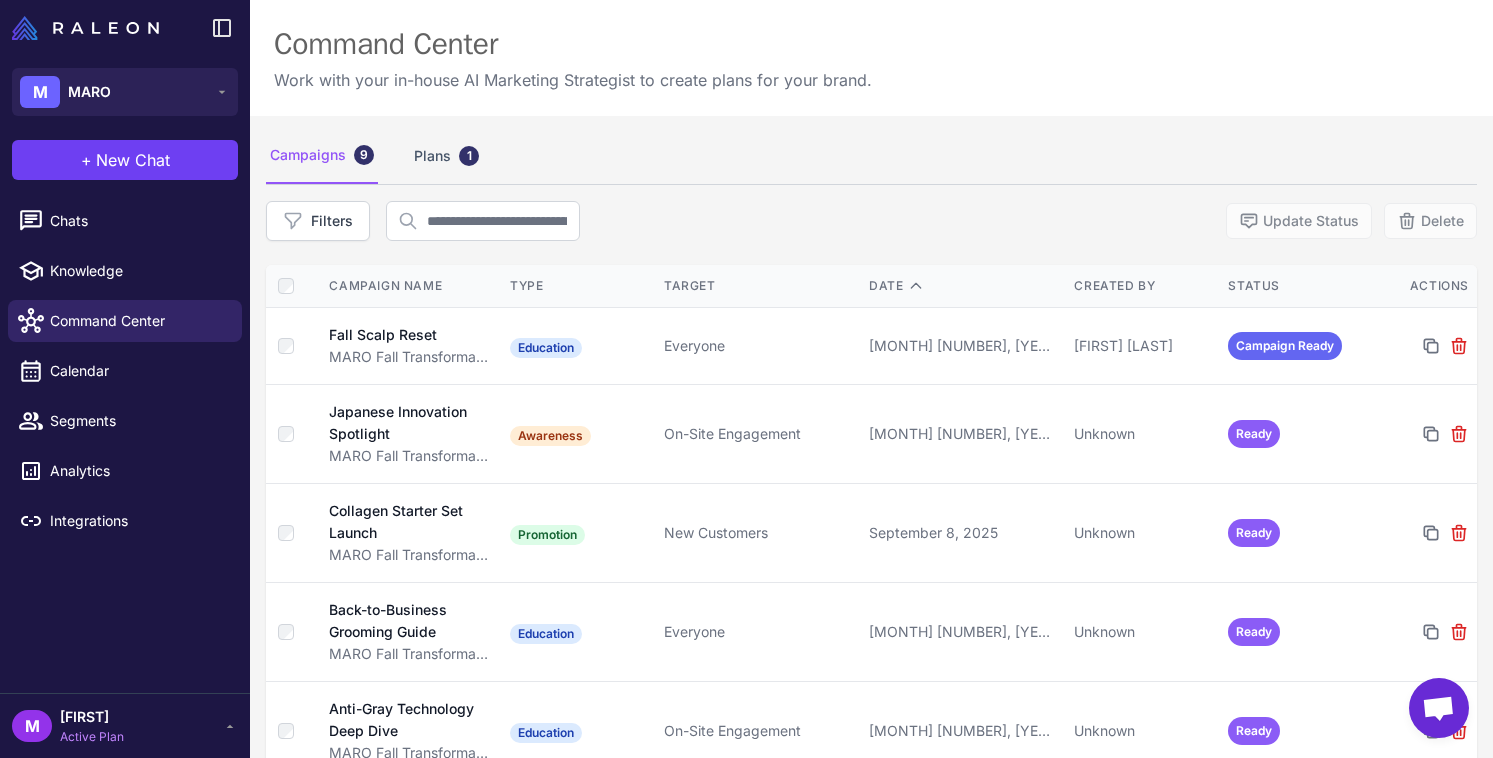 click on "Active Plan" at bounding box center (92, 737) 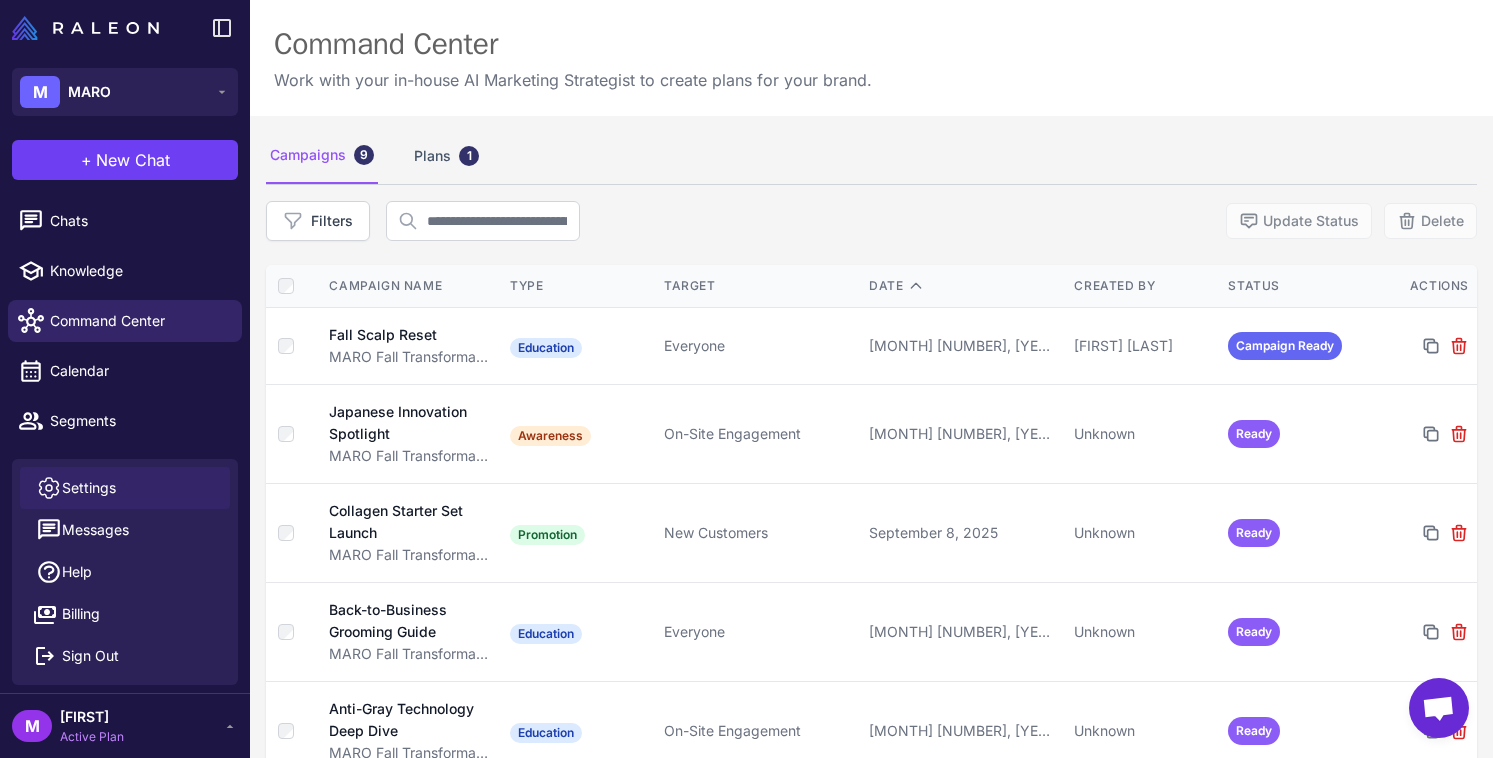 click on "Settings" at bounding box center [89, 488] 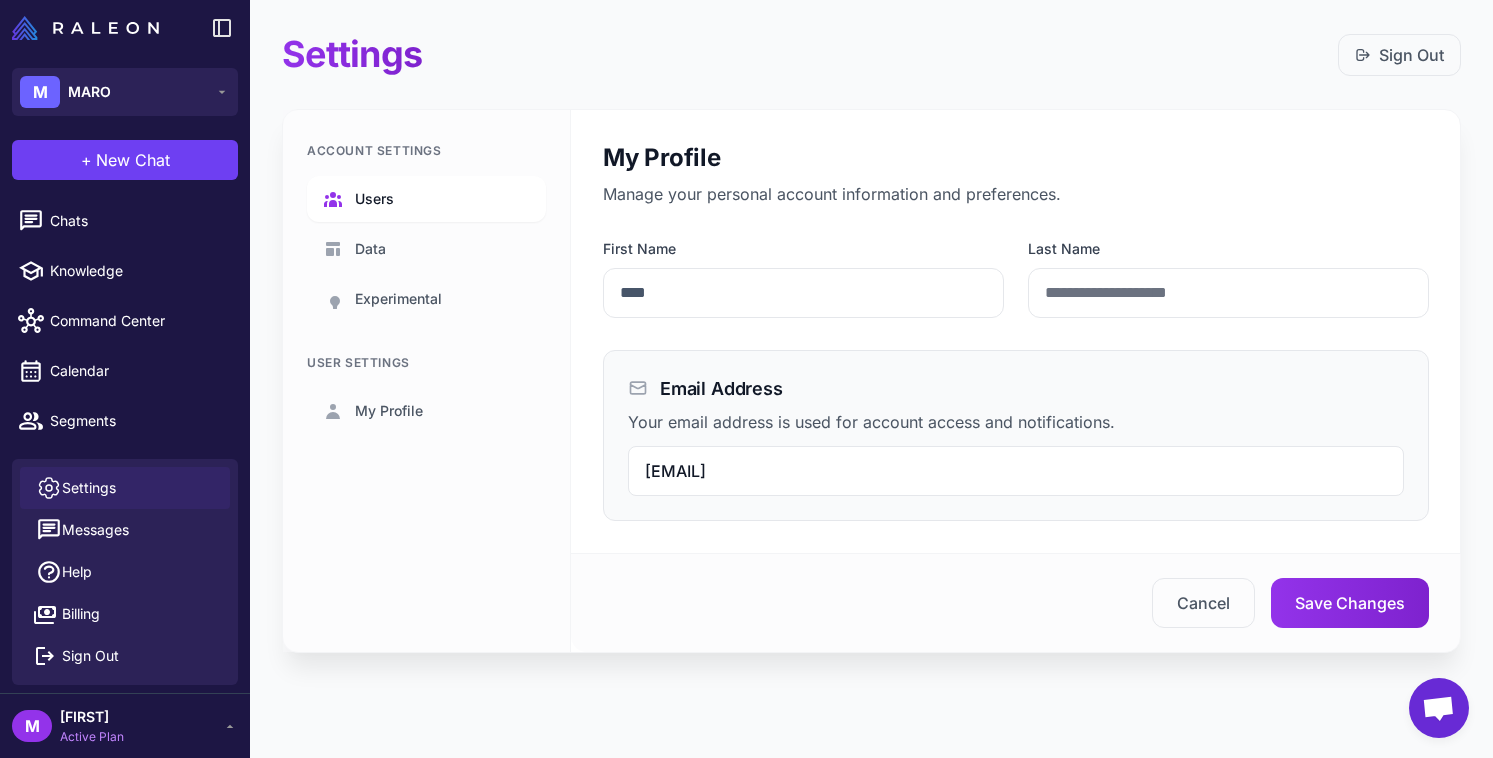 click on "Users" at bounding box center (374, 199) 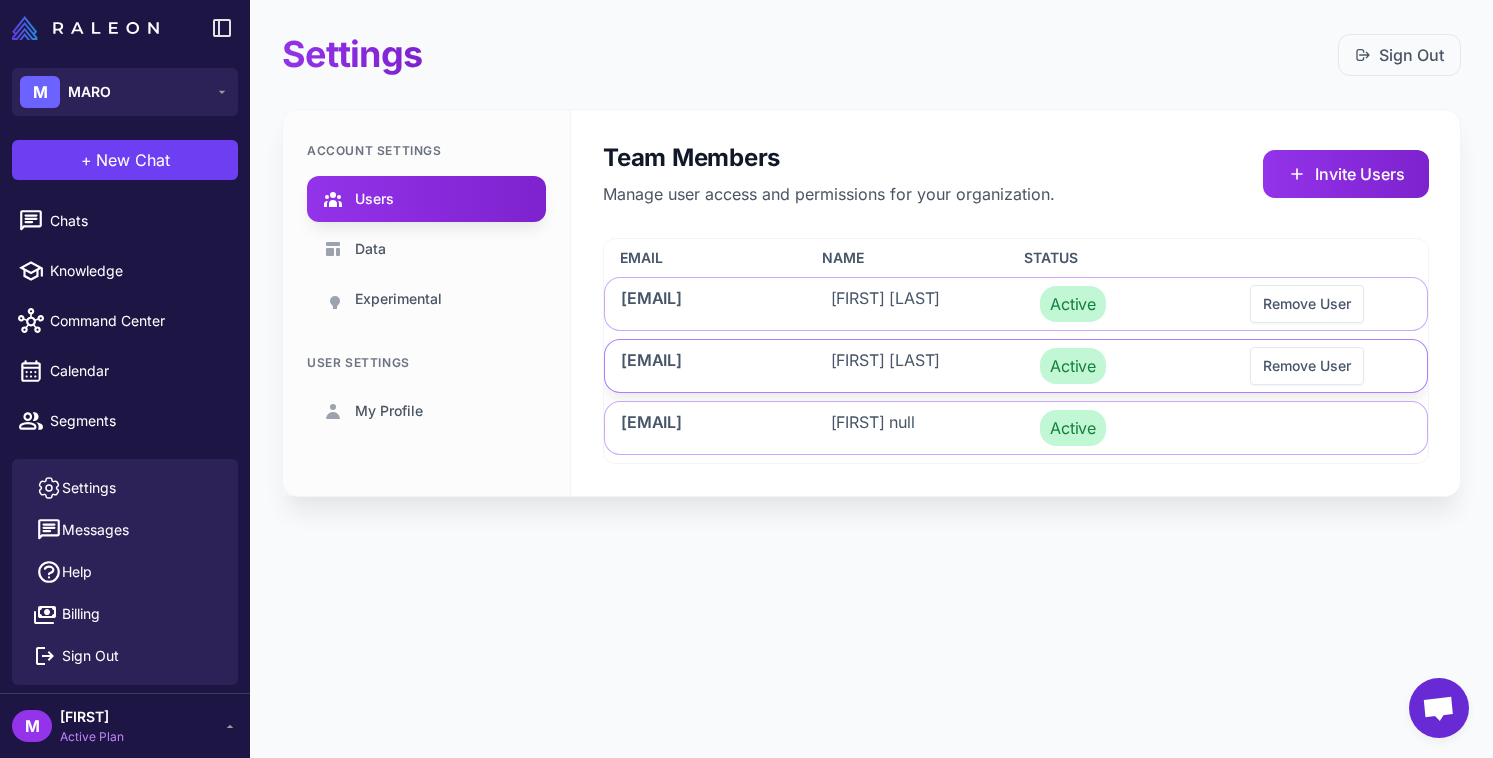 click on "[EMAIL]" at bounding box center [651, 366] 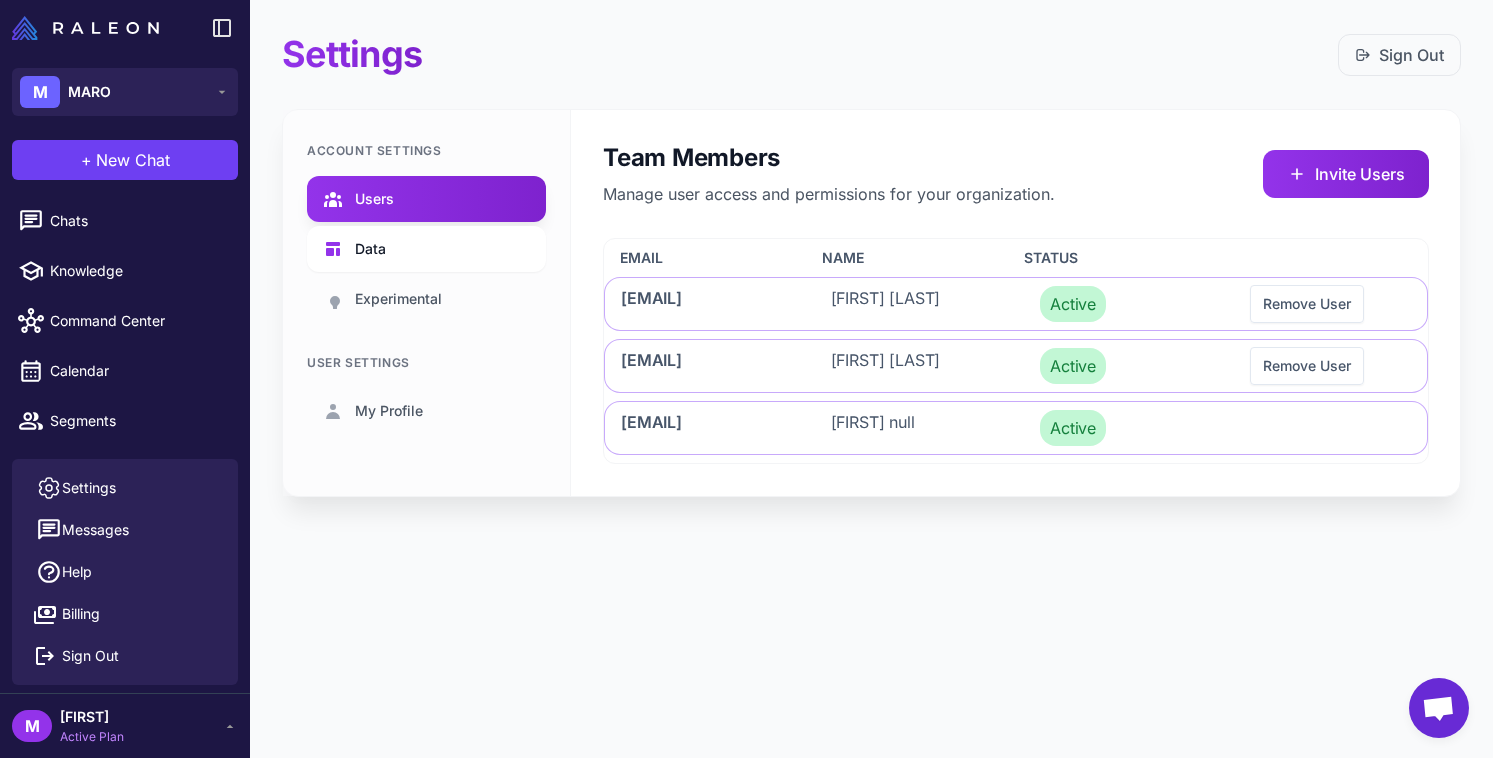 click on "Data" at bounding box center (426, 249) 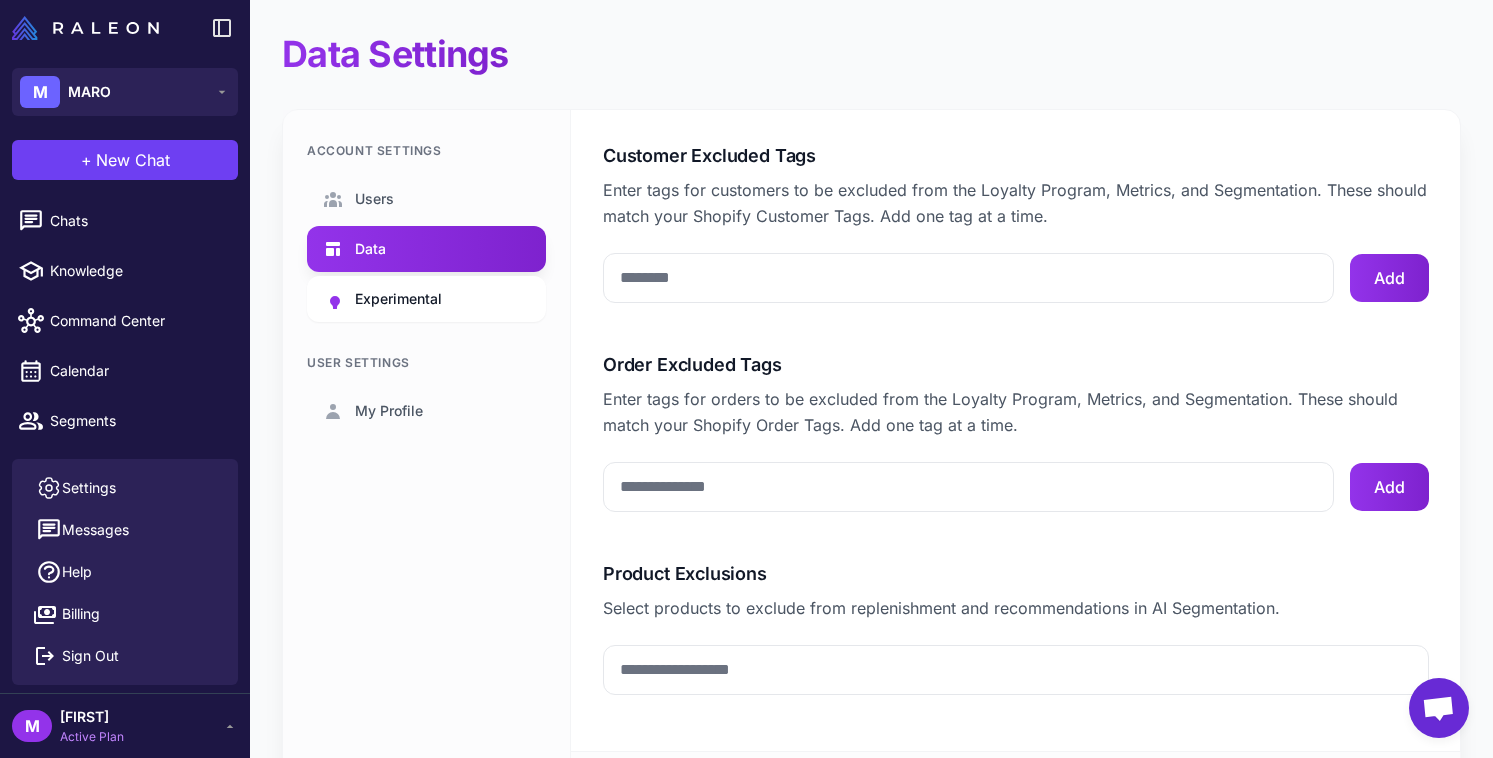 click on "Experimental" at bounding box center [398, 299] 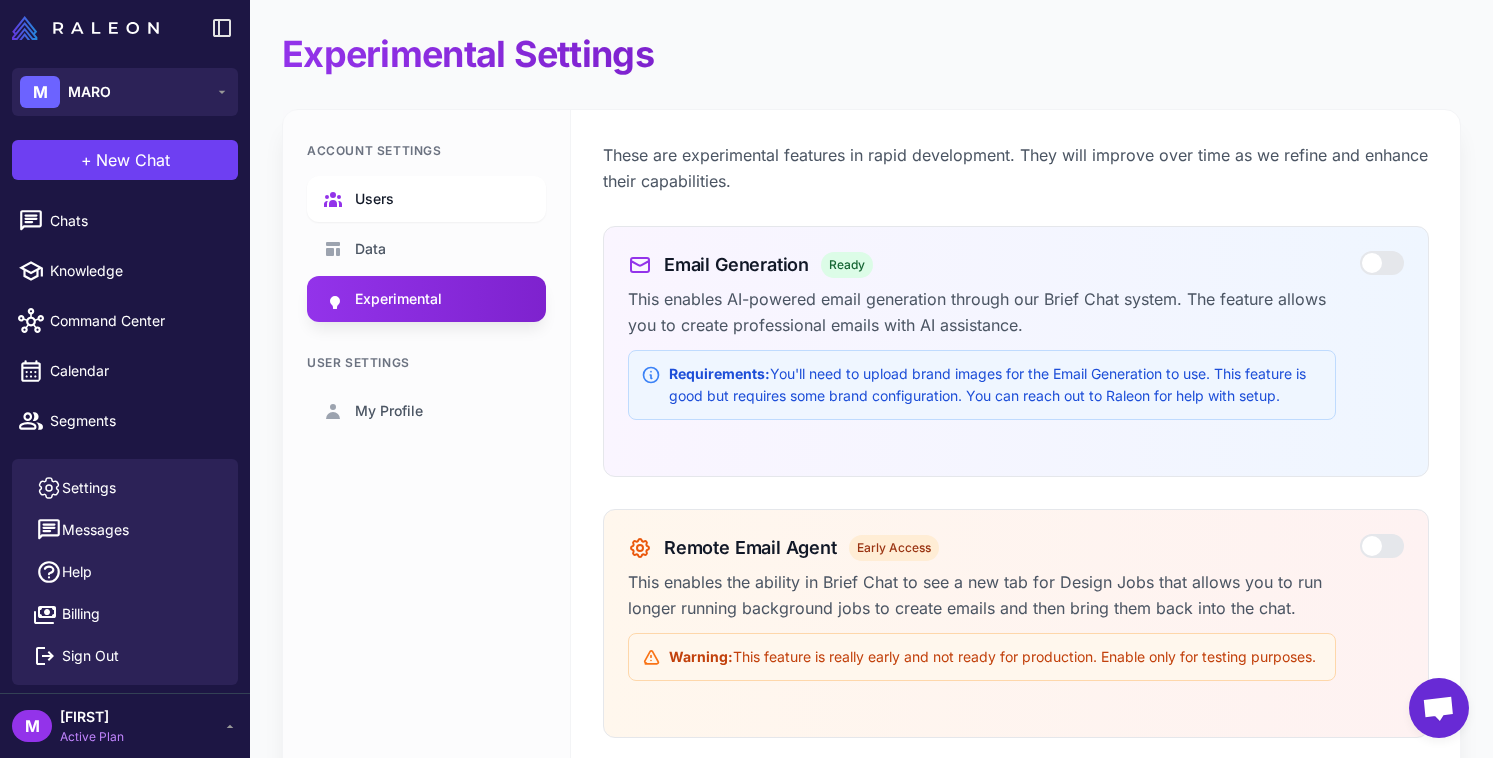 click on "Users" at bounding box center [374, 199] 